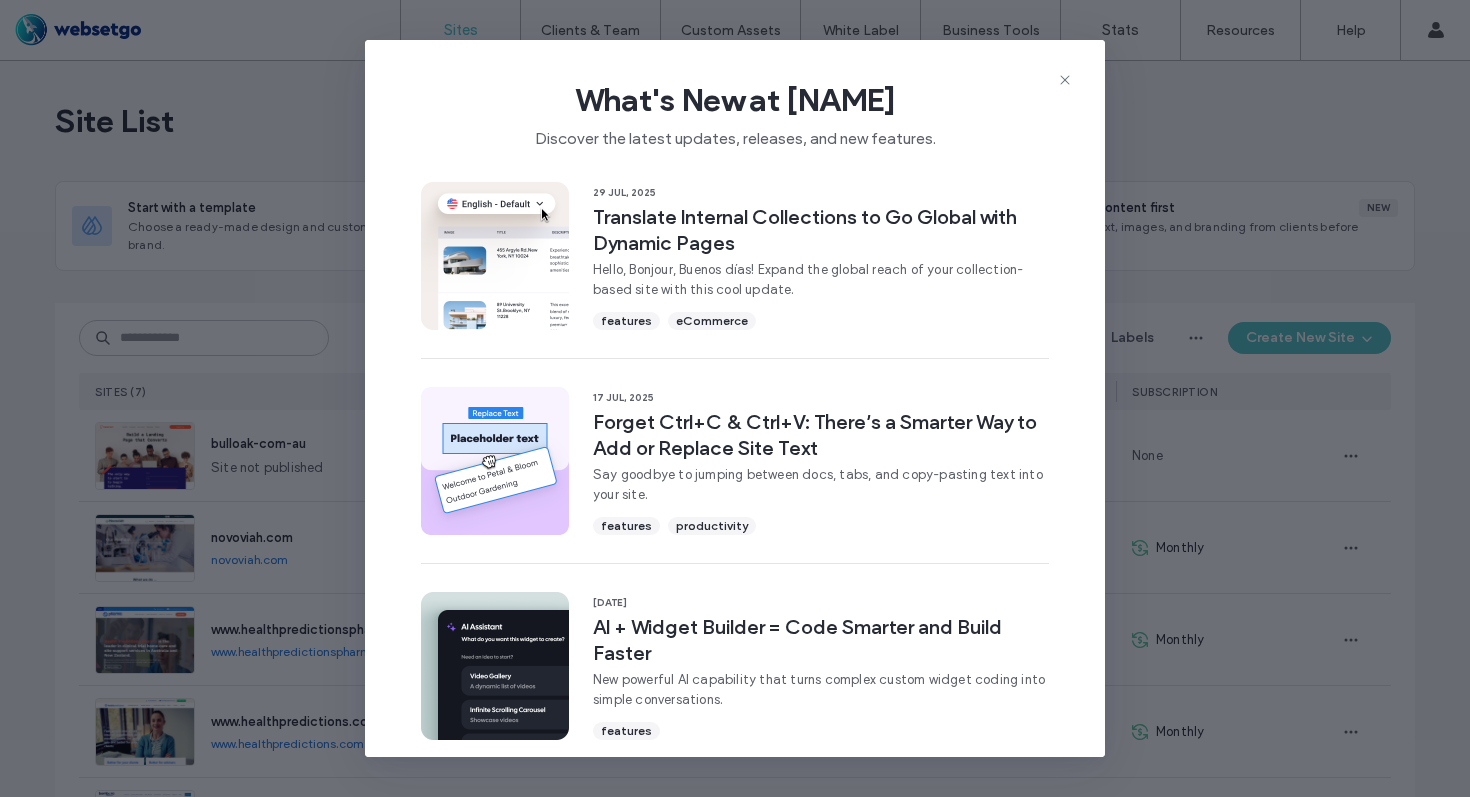 scroll, scrollTop: 0, scrollLeft: 0, axis: both 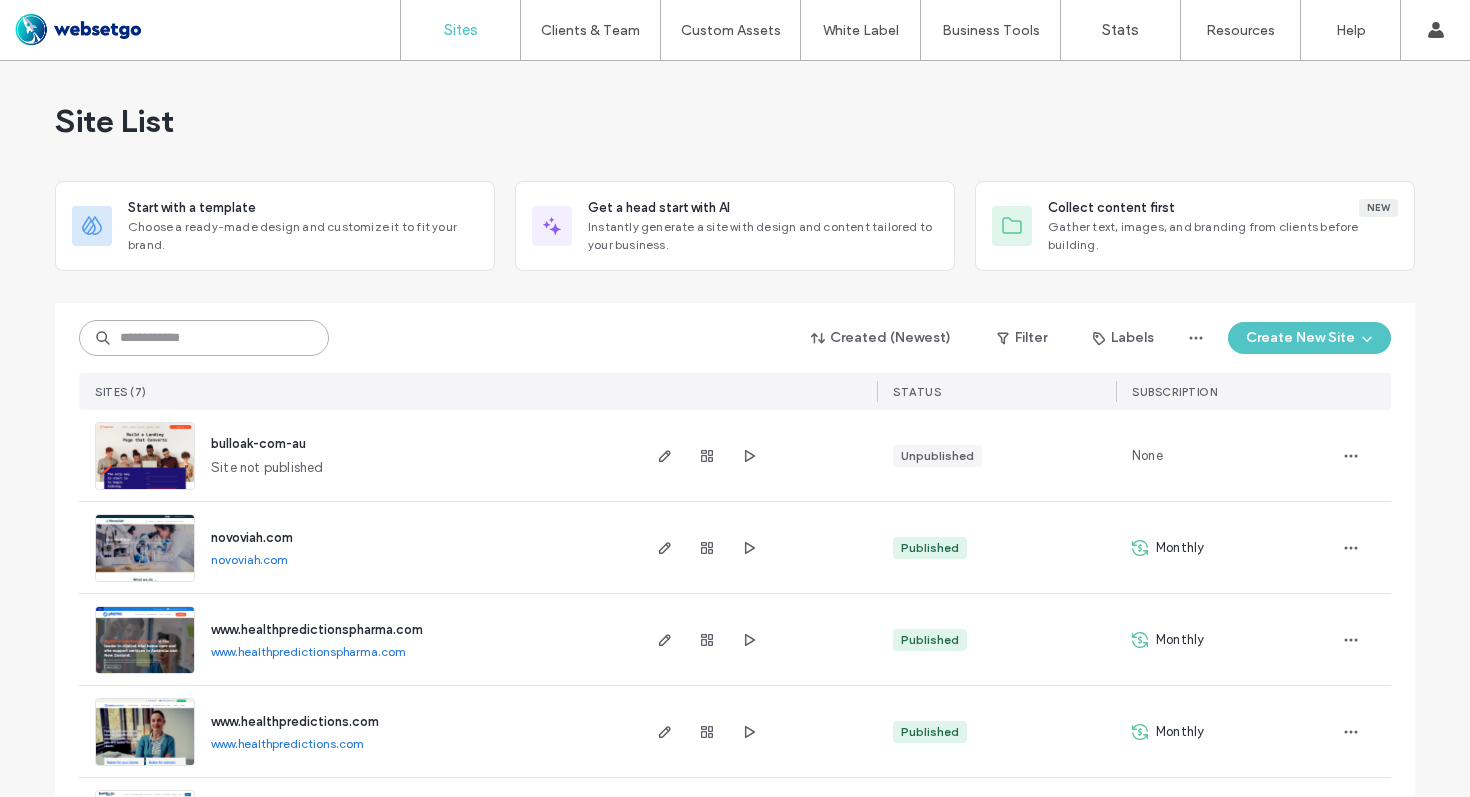 click at bounding box center (204, 338) 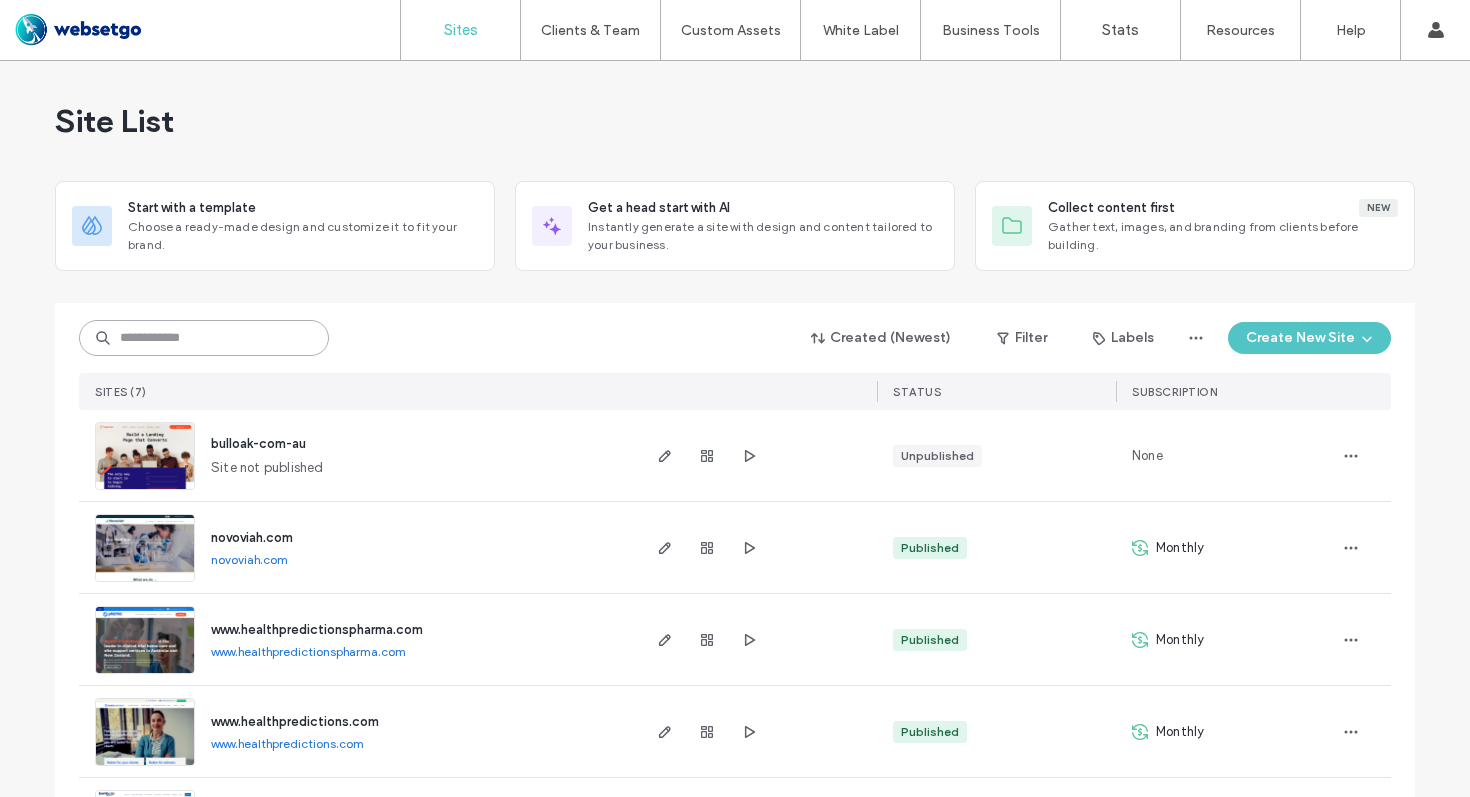click at bounding box center [204, 338] 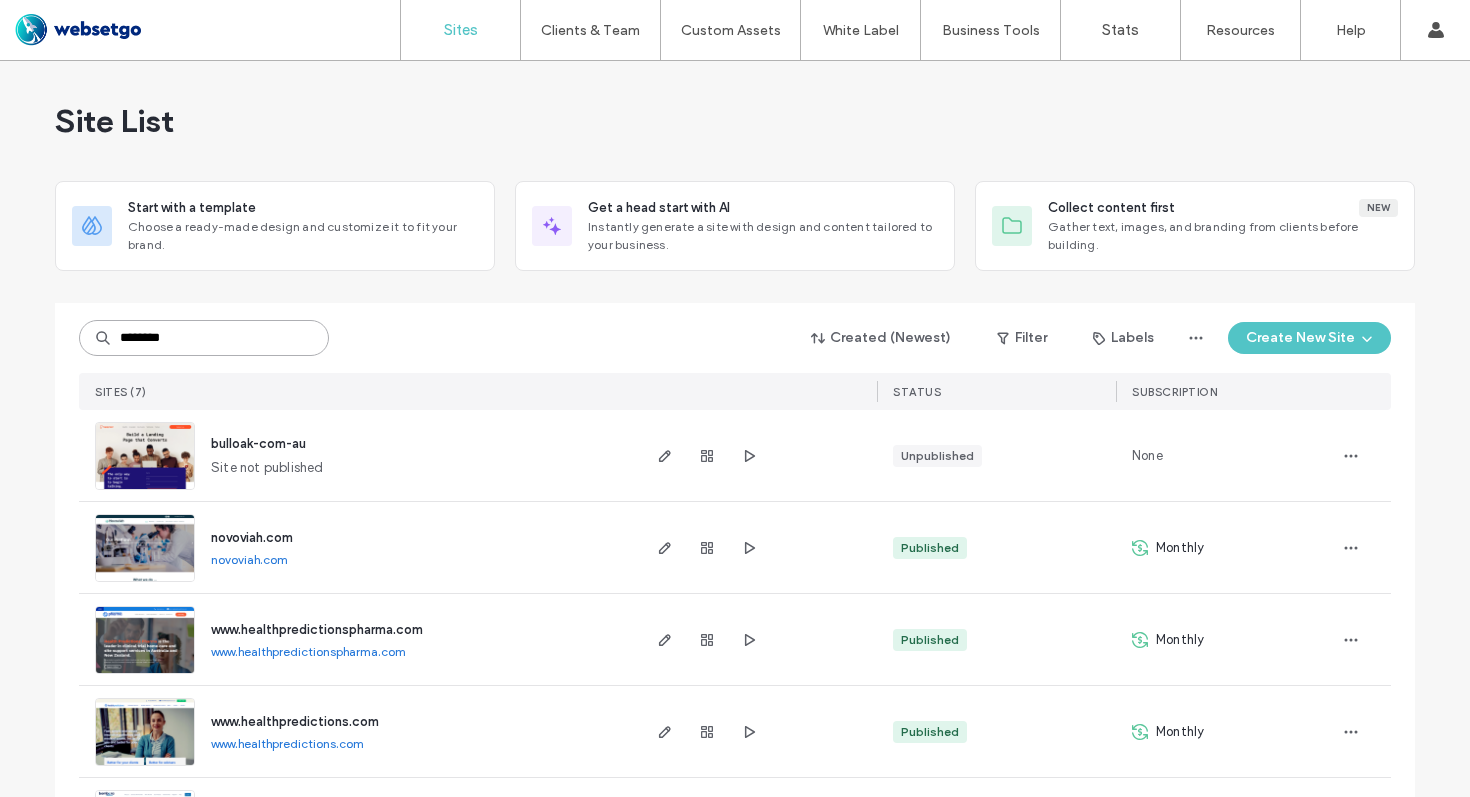 type on "********" 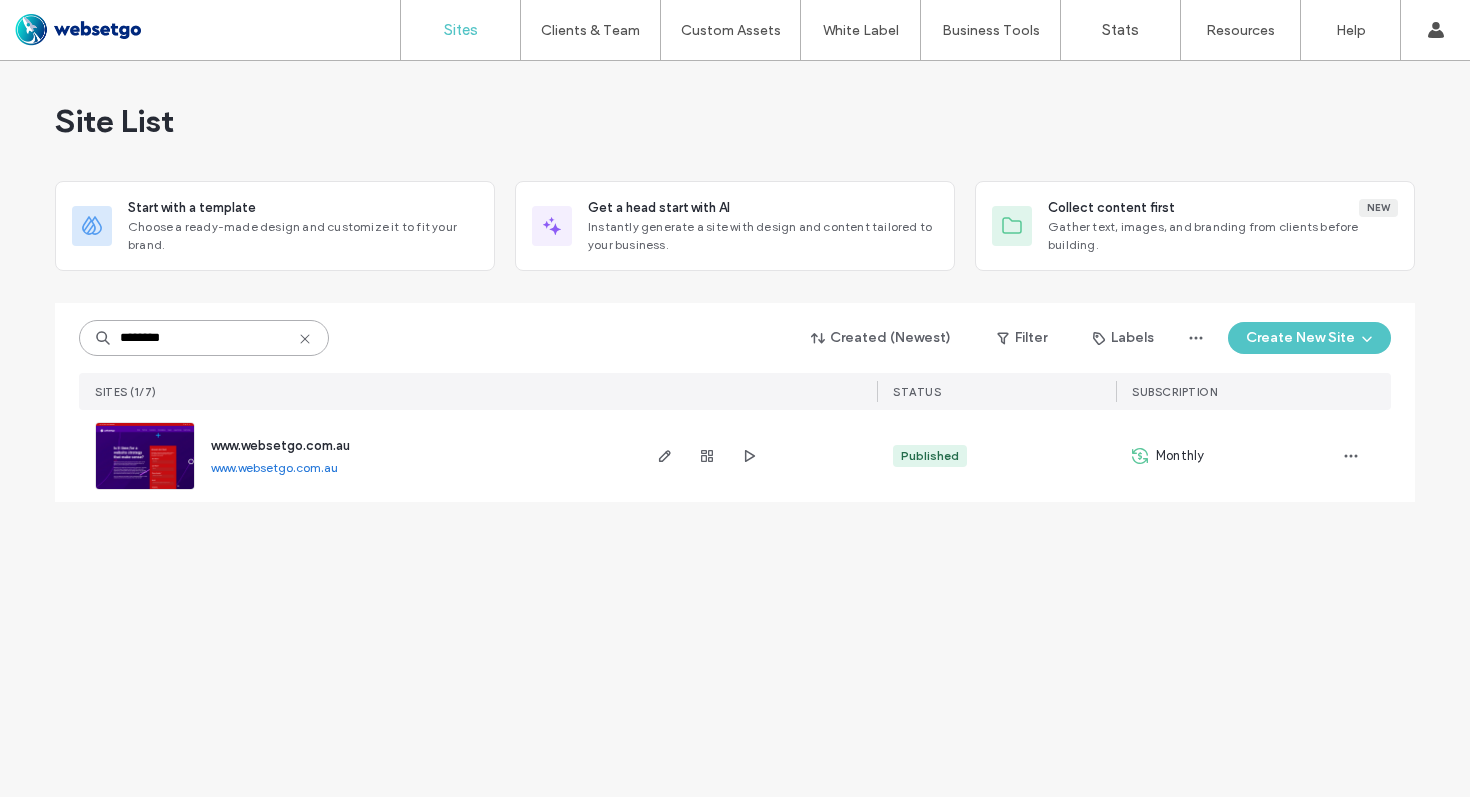 scroll, scrollTop: 0, scrollLeft: 0, axis: both 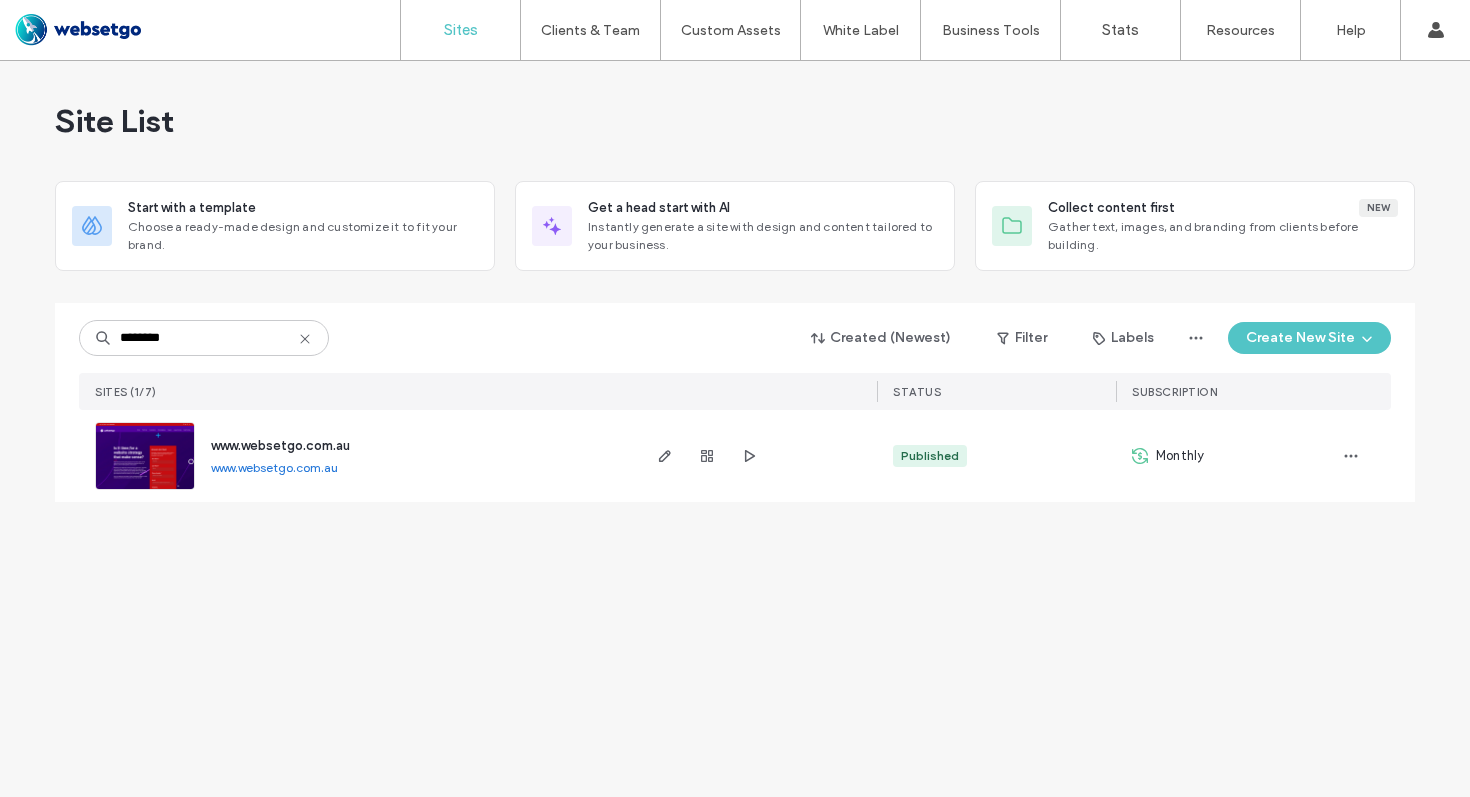 click at bounding box center (145, 491) 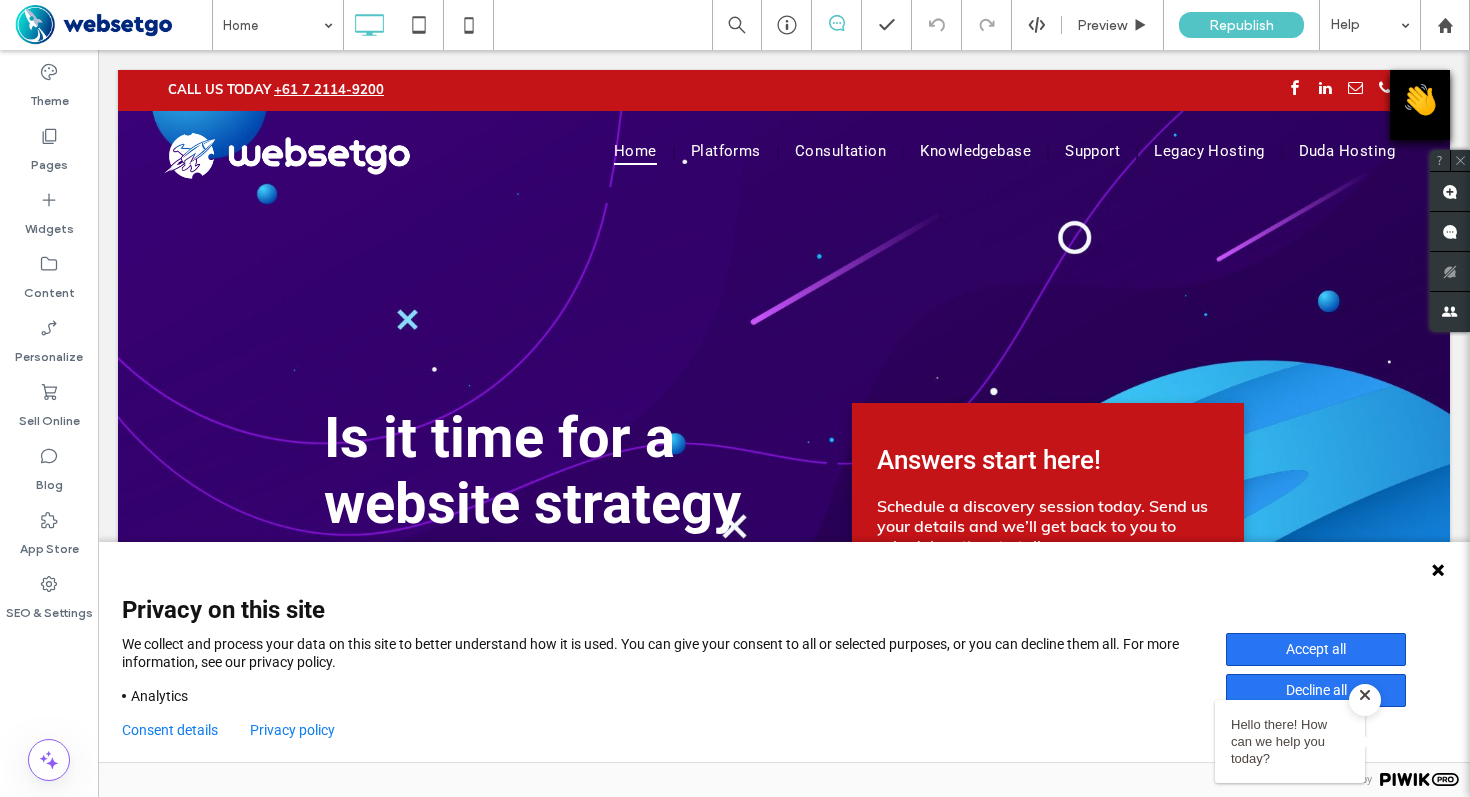 scroll, scrollTop: 0, scrollLeft: 0, axis: both 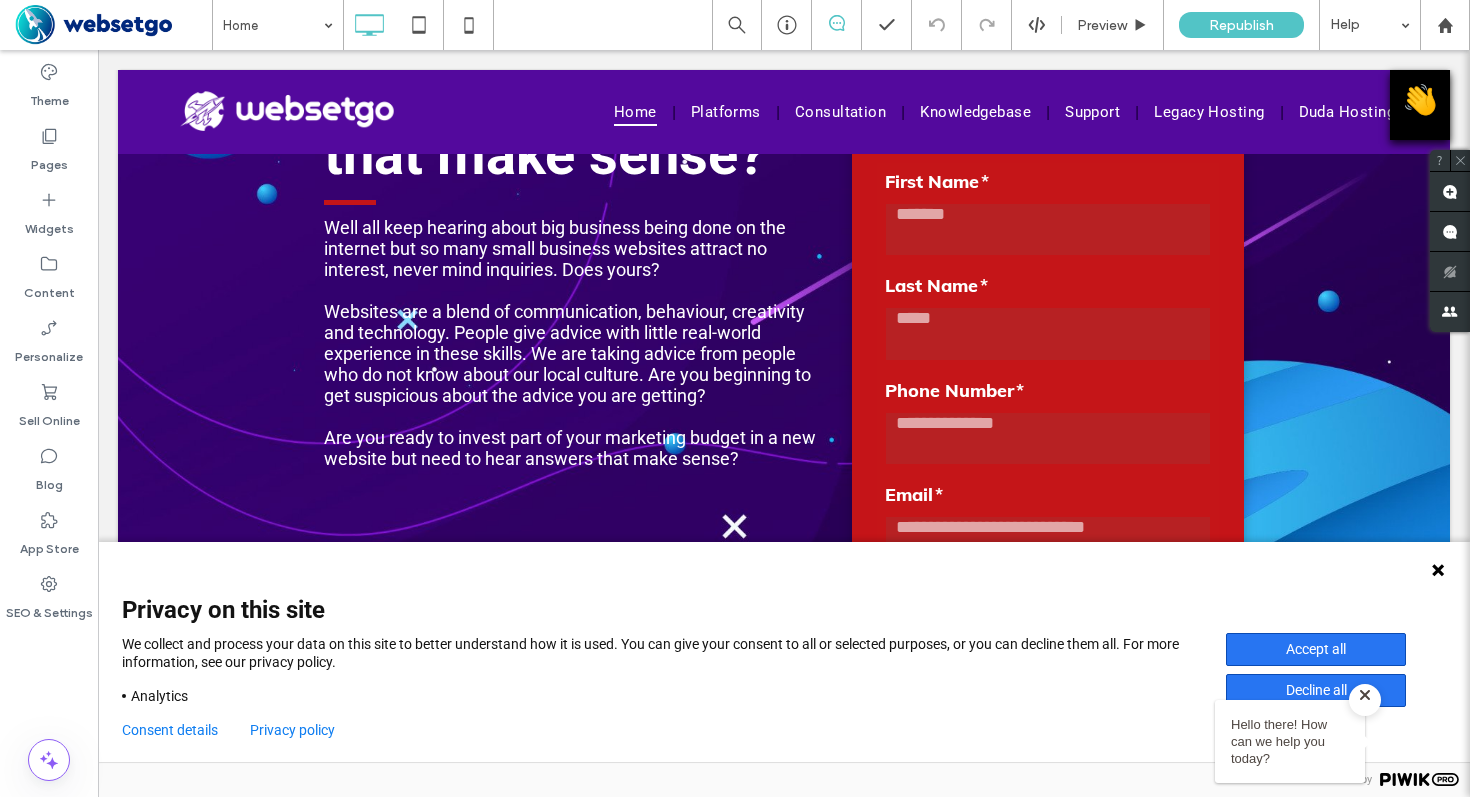 click 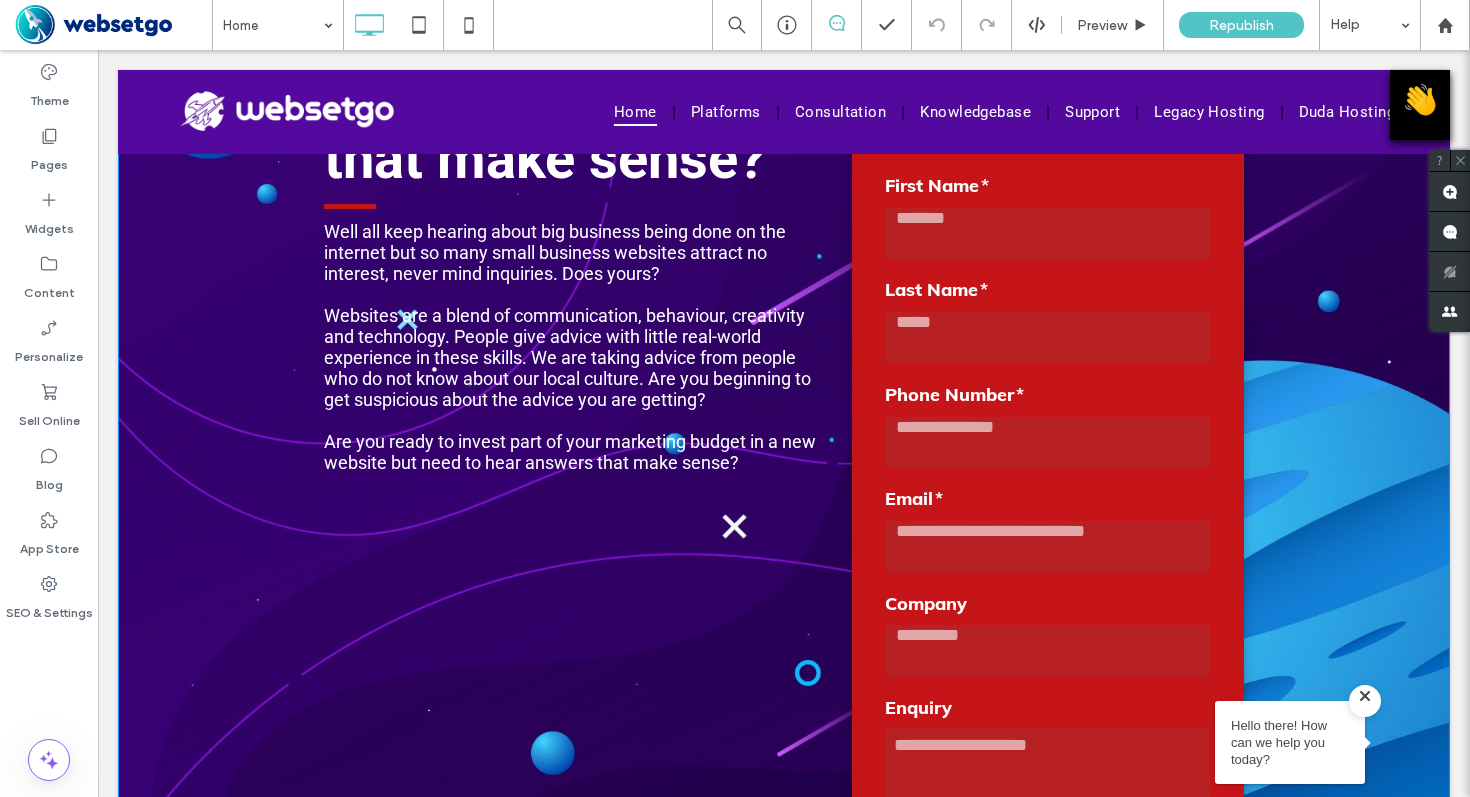 scroll, scrollTop: 411, scrollLeft: 0, axis: vertical 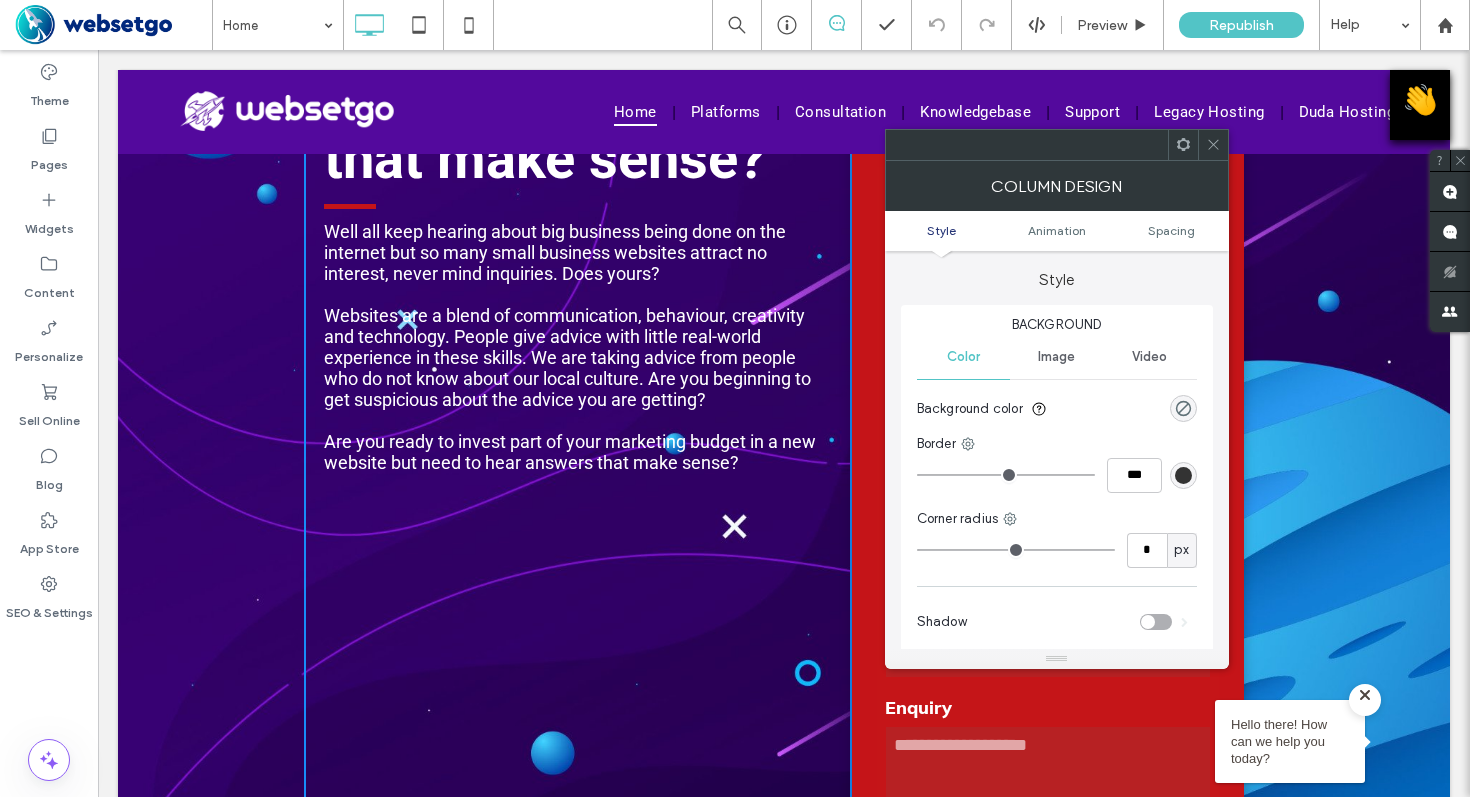 click on "Is it time for a website strategy that make sense?
Well all keep hearing about big business being done on the internet but so many small business websites attract no interest, never mind inquiries. Does yours? Websites are a blend of communication, behaviour, creativity and technology. People give advice with little real-world experience in these skills. We are taking advice from people who do not know about our local culture. Are you beginning to get suspicious about the advice you are getting?
Are you ready to invest part of your marketing budget in a new website but need to hear answers that make sense?
Click To Paste" at bounding box center (578, 586) 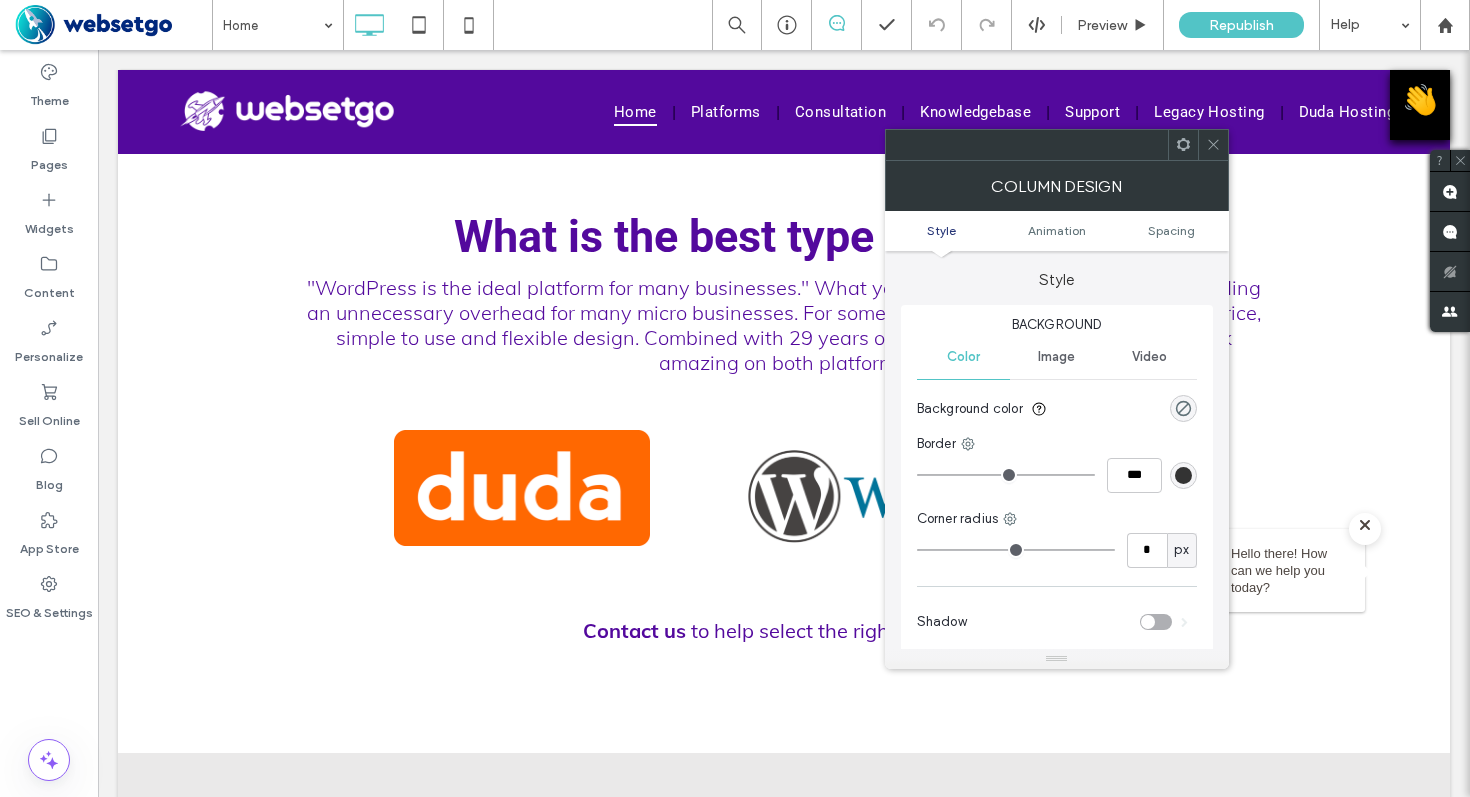 scroll, scrollTop: 2383, scrollLeft: 0, axis: vertical 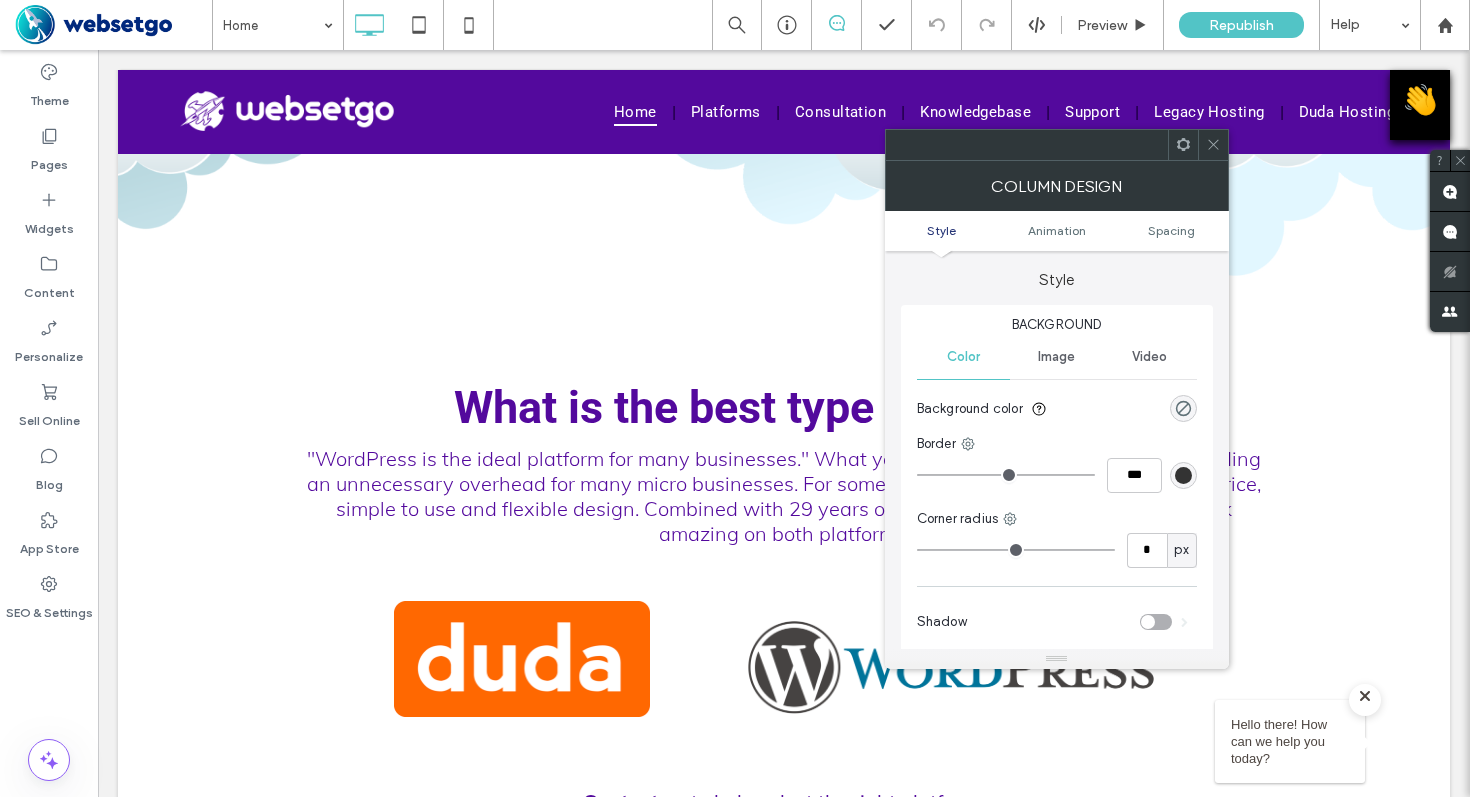 click on "What is the best type of website?
"WordPress is the ideal platform for many businesses." What you're
not   told is WordPress is demanding an unnecessary overhead for many micro businesses. For some, Duda is a better alternative; lower price, simple to use and flexible design. Combined with 29 years of design experience, our websites look amazing on both platforms. Click To Paste
Row + Add Section" at bounding box center (784, 433) 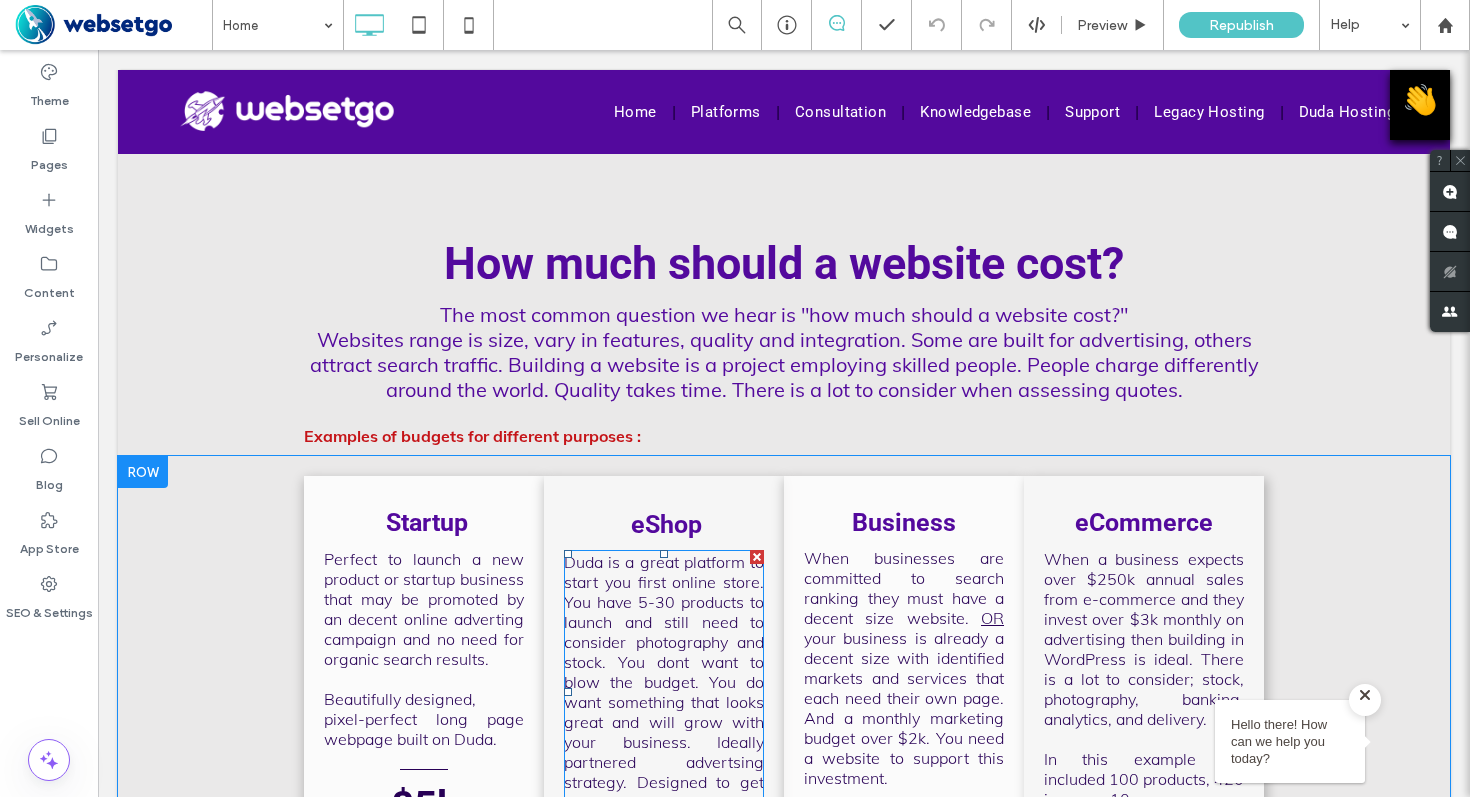 click on "Duda is a great platform to start you first online store. You have" at bounding box center (664, 582) 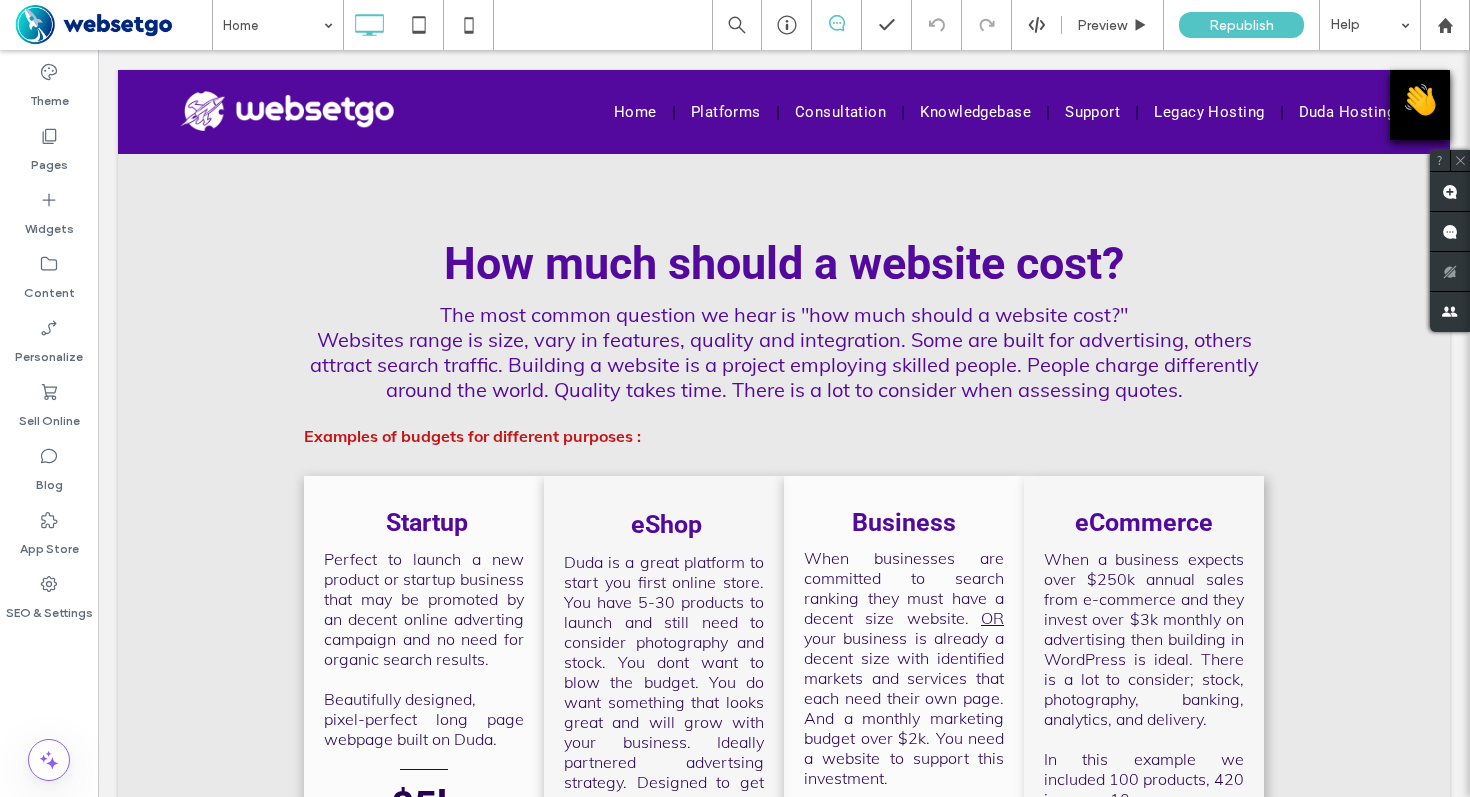 scroll, scrollTop: 3444, scrollLeft: 0, axis: vertical 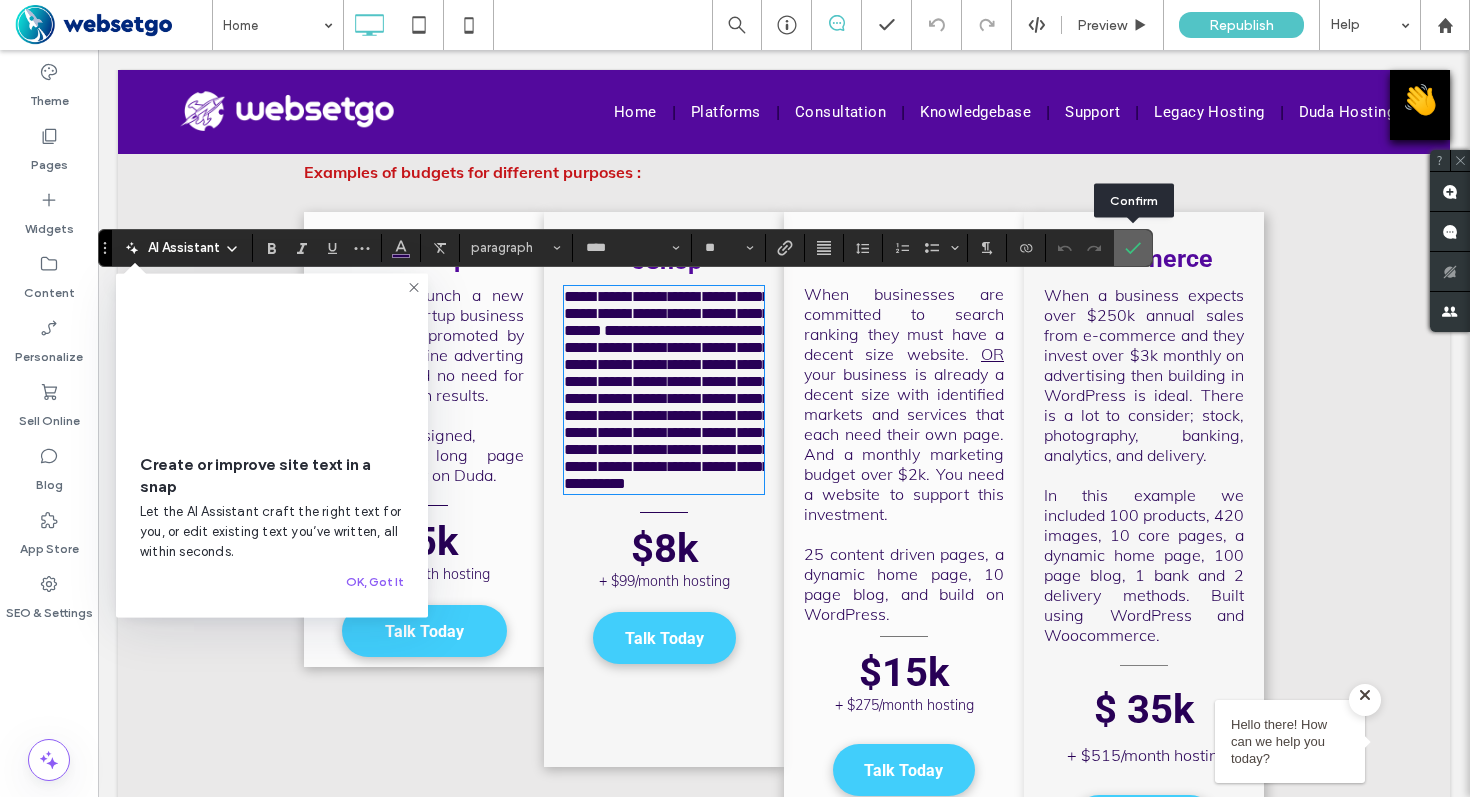 click at bounding box center (1133, 248) 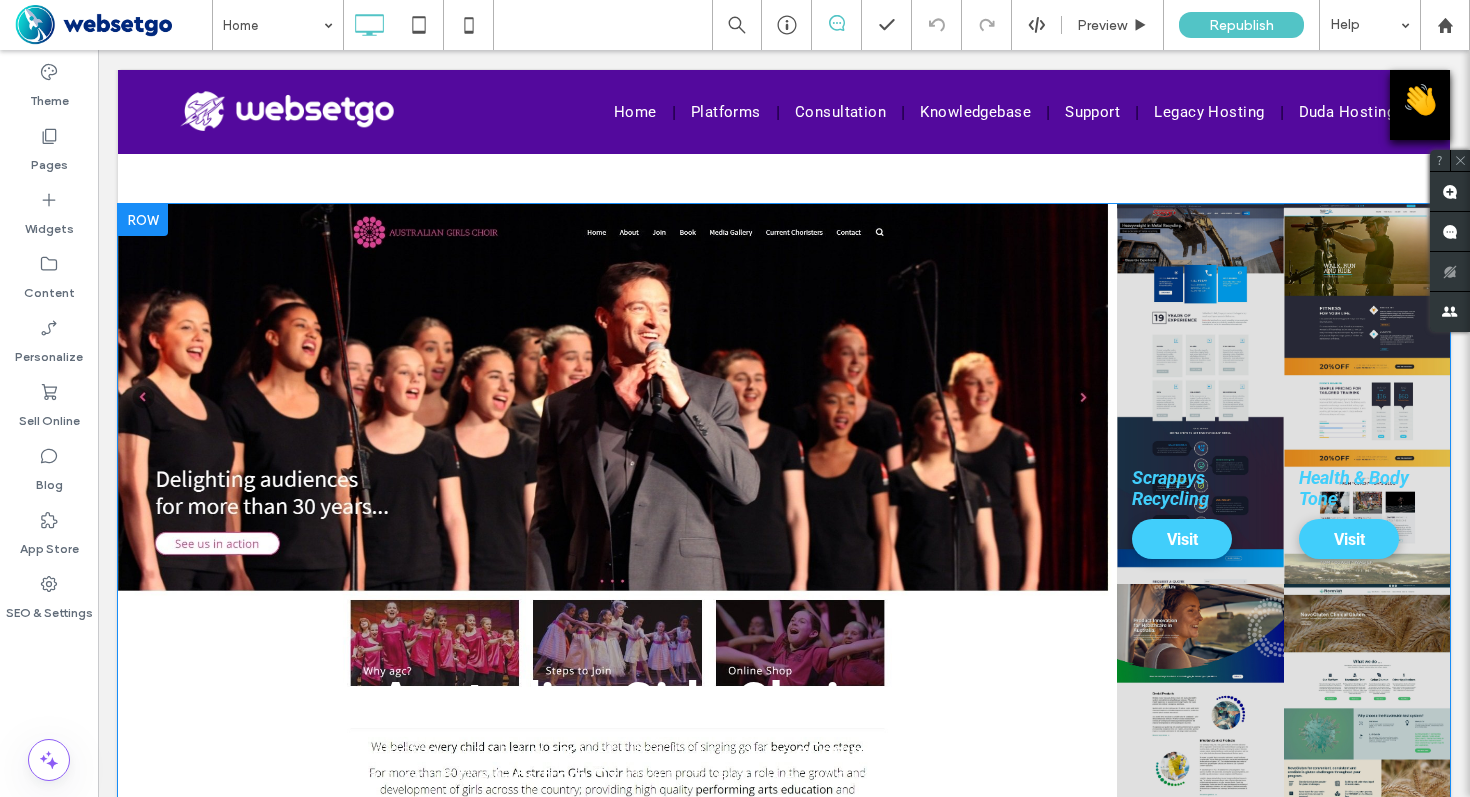 scroll, scrollTop: 4997, scrollLeft: 0, axis: vertical 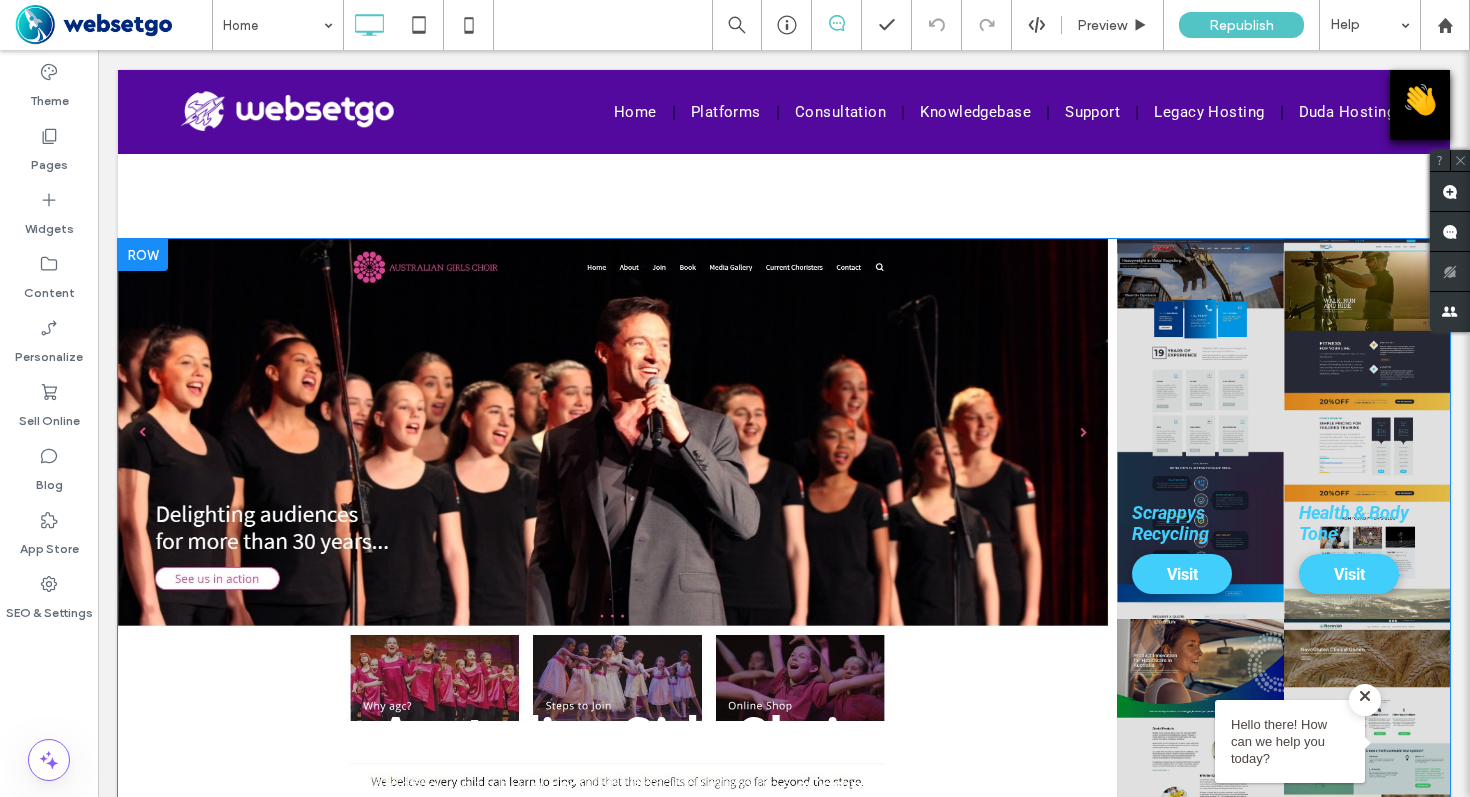 click on "Australian Girls Choir       Australian Girls Choir
selected  us to build
six
websites including one
eCommerce   store and a
charity   . We are proud to support the
Girls from Oz   charity to empower girls using their voices.
Visit their Website
Click To Paste" at bounding box center [617, 619] 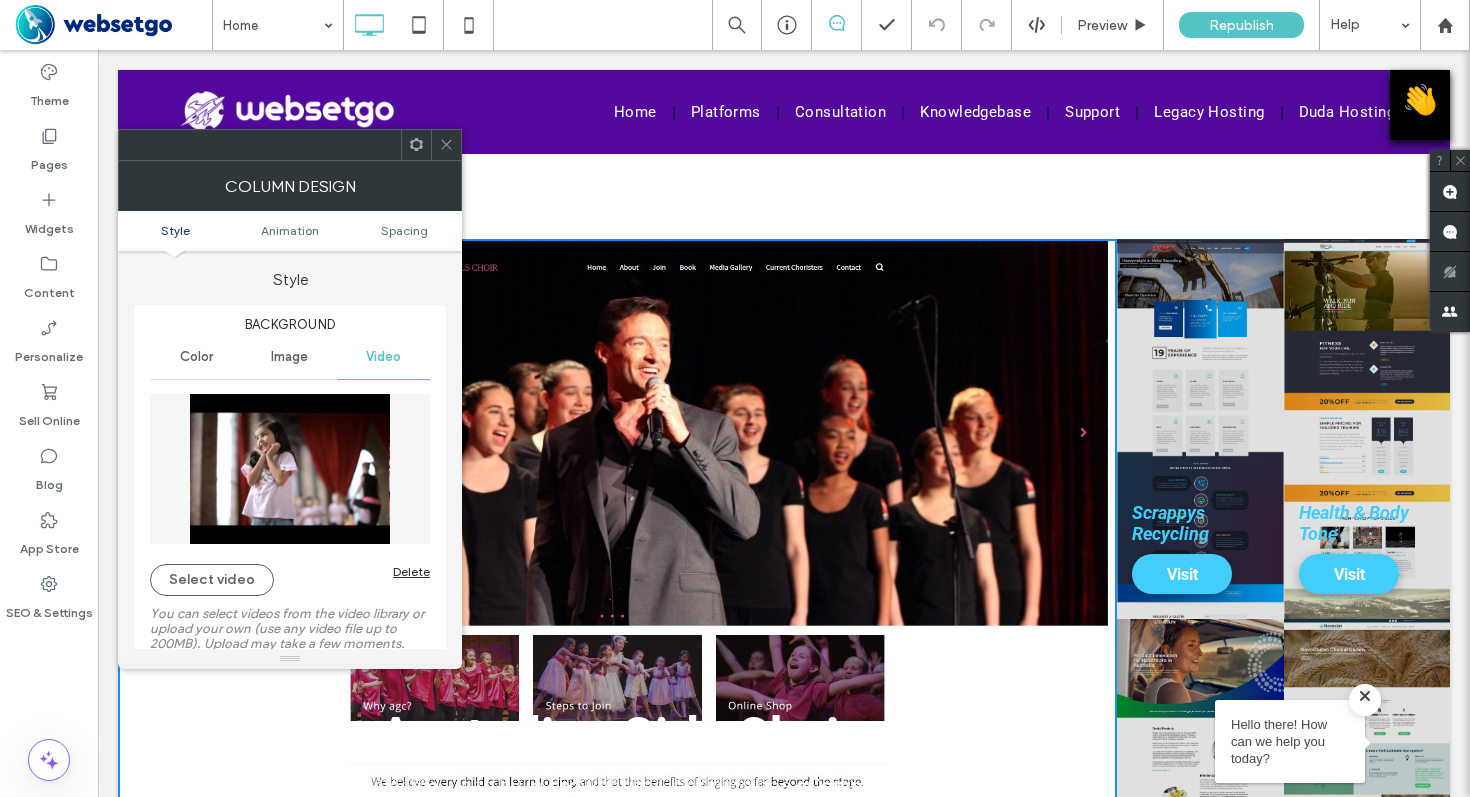 click at bounding box center (446, 145) 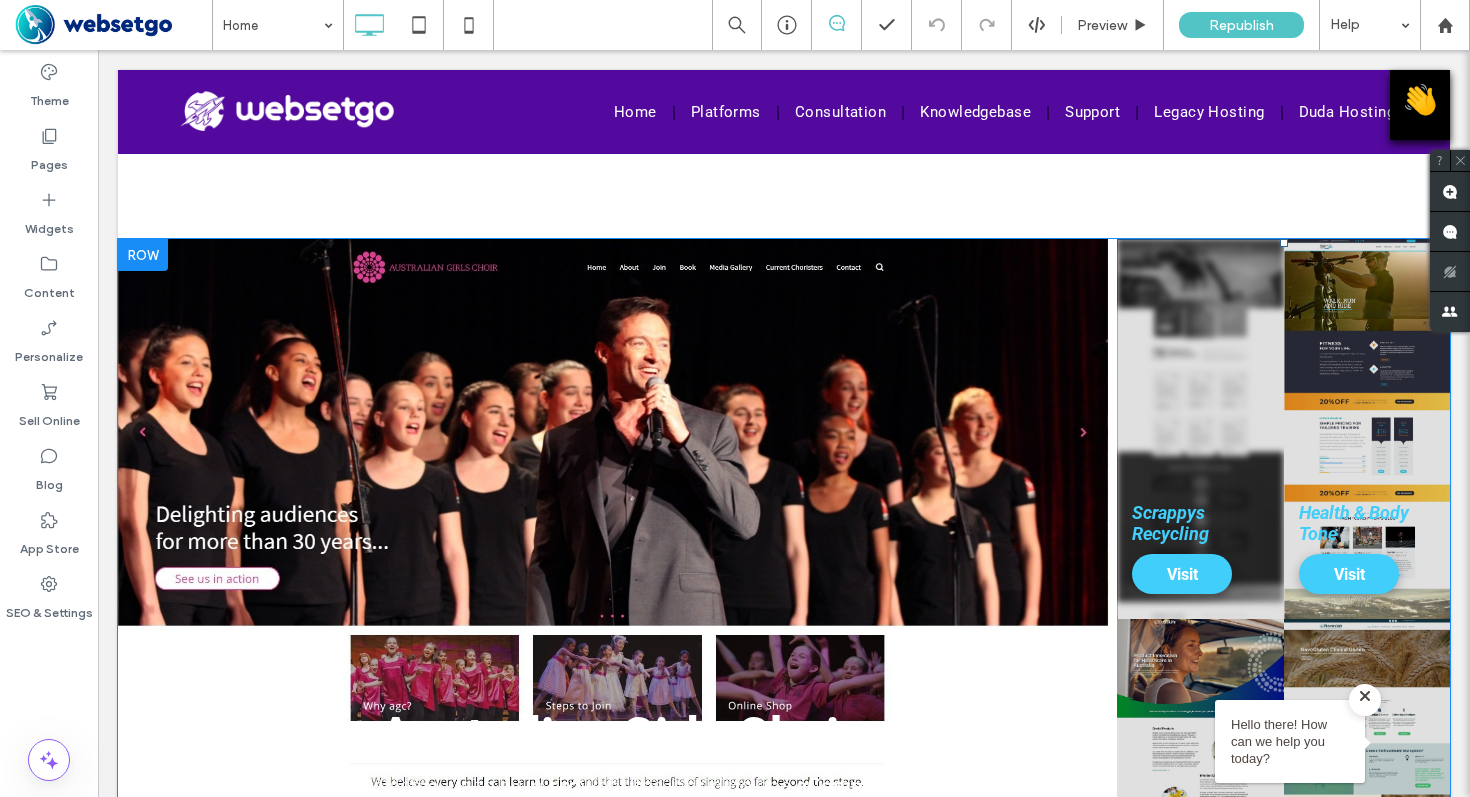 click at bounding box center [1200, 429] 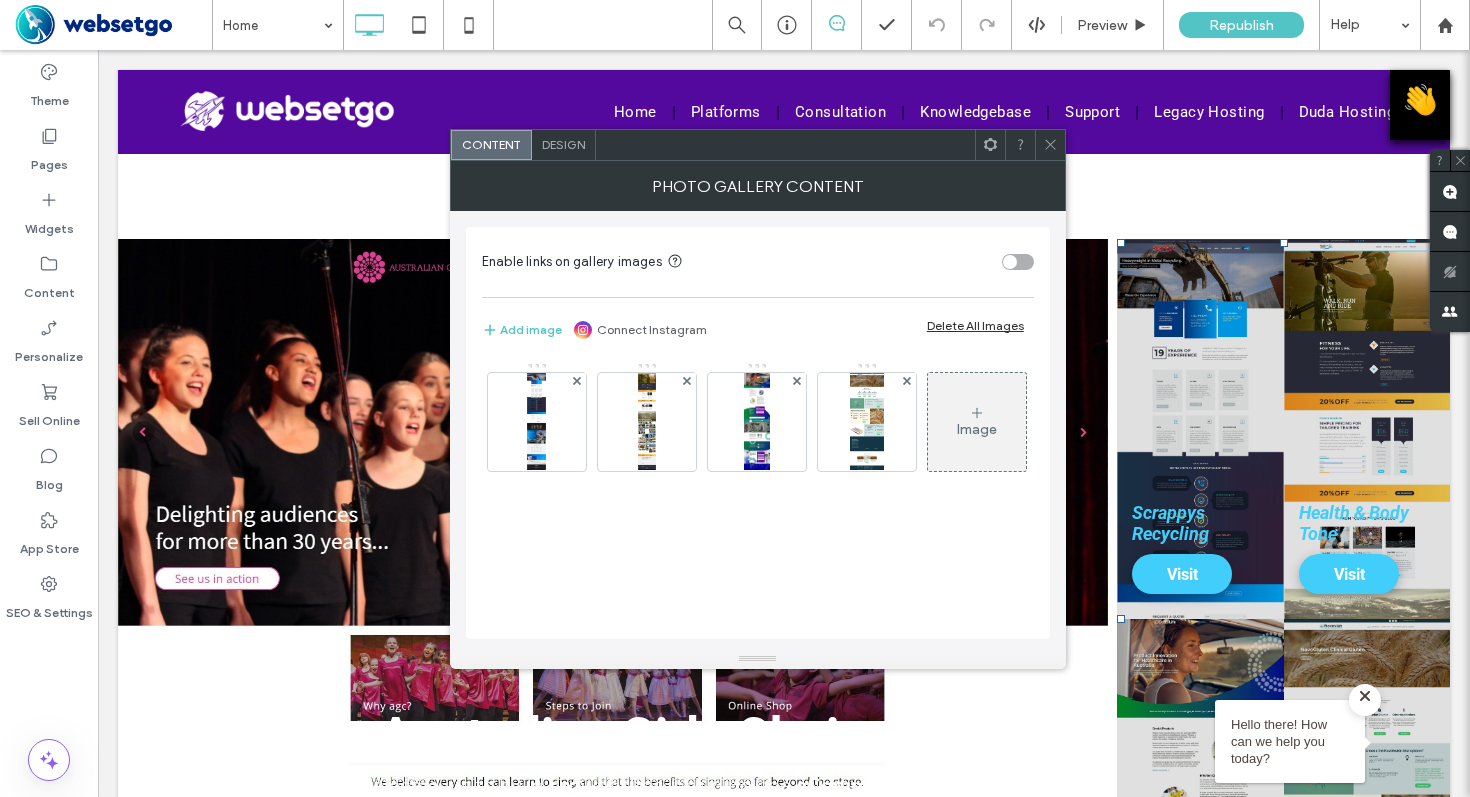 click 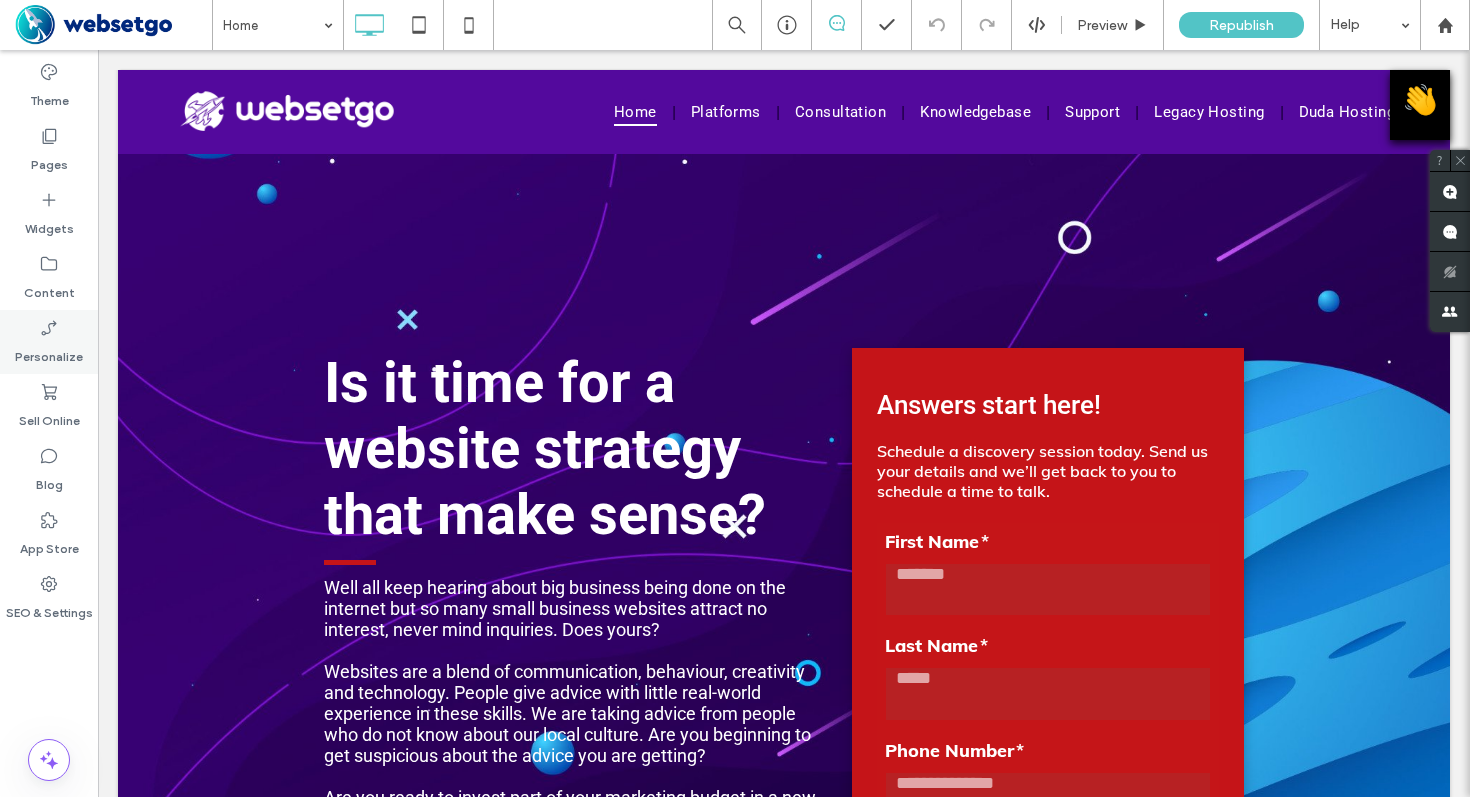 scroll, scrollTop: 0, scrollLeft: 0, axis: both 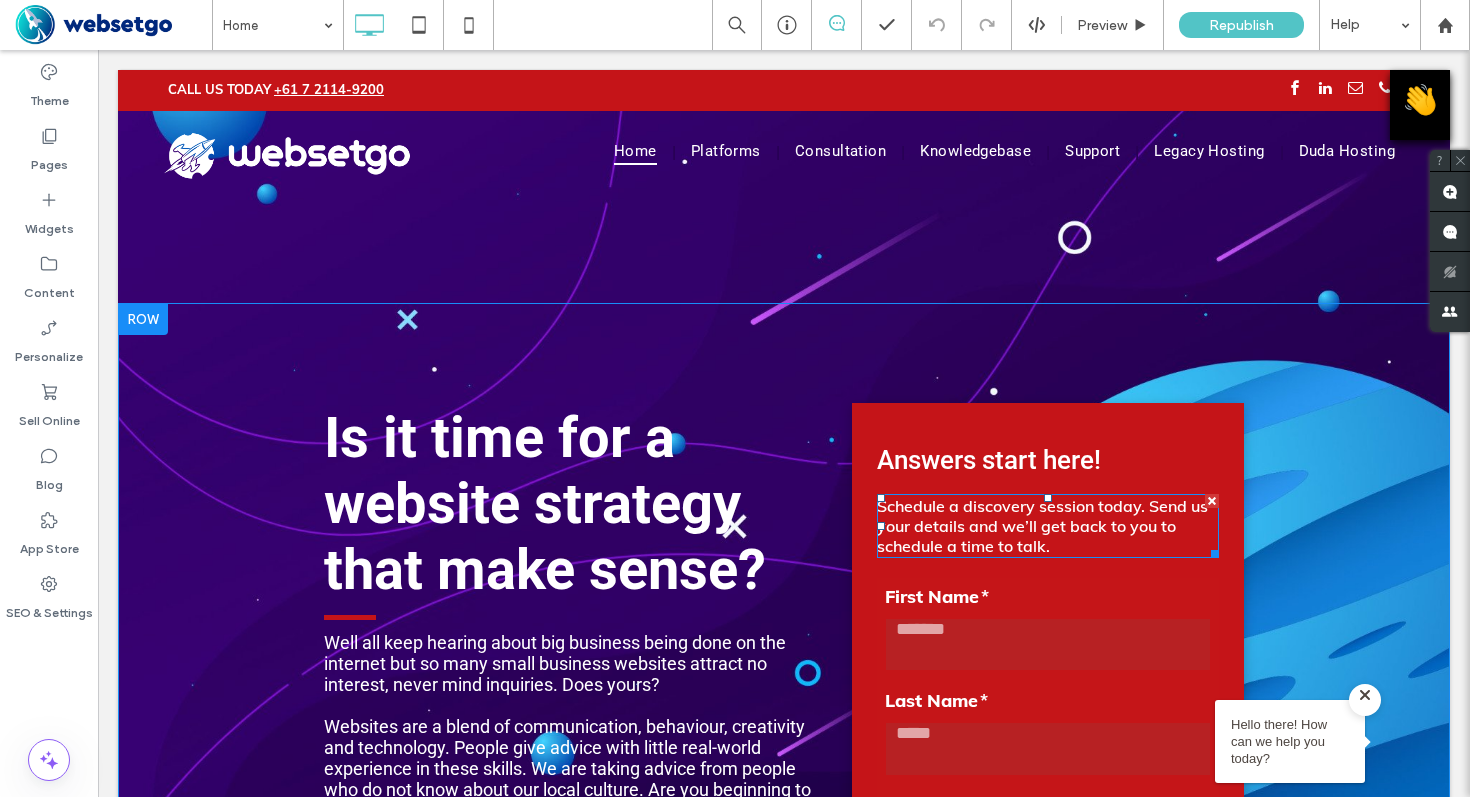click on "Schedule a discovery session today. Send us your details and we’ll get back to you to schedule a time to talk." at bounding box center [1042, 526] 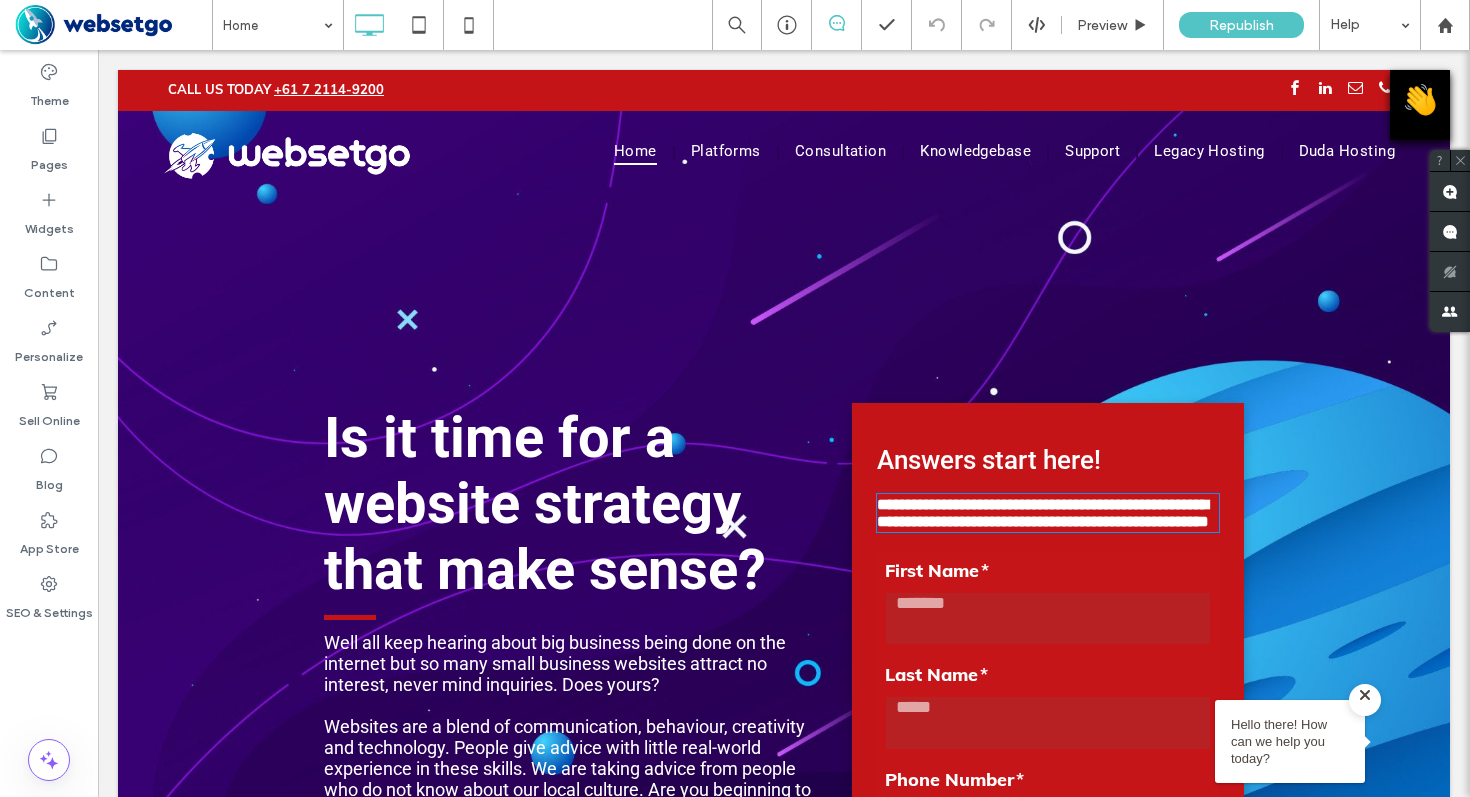 type on "****" 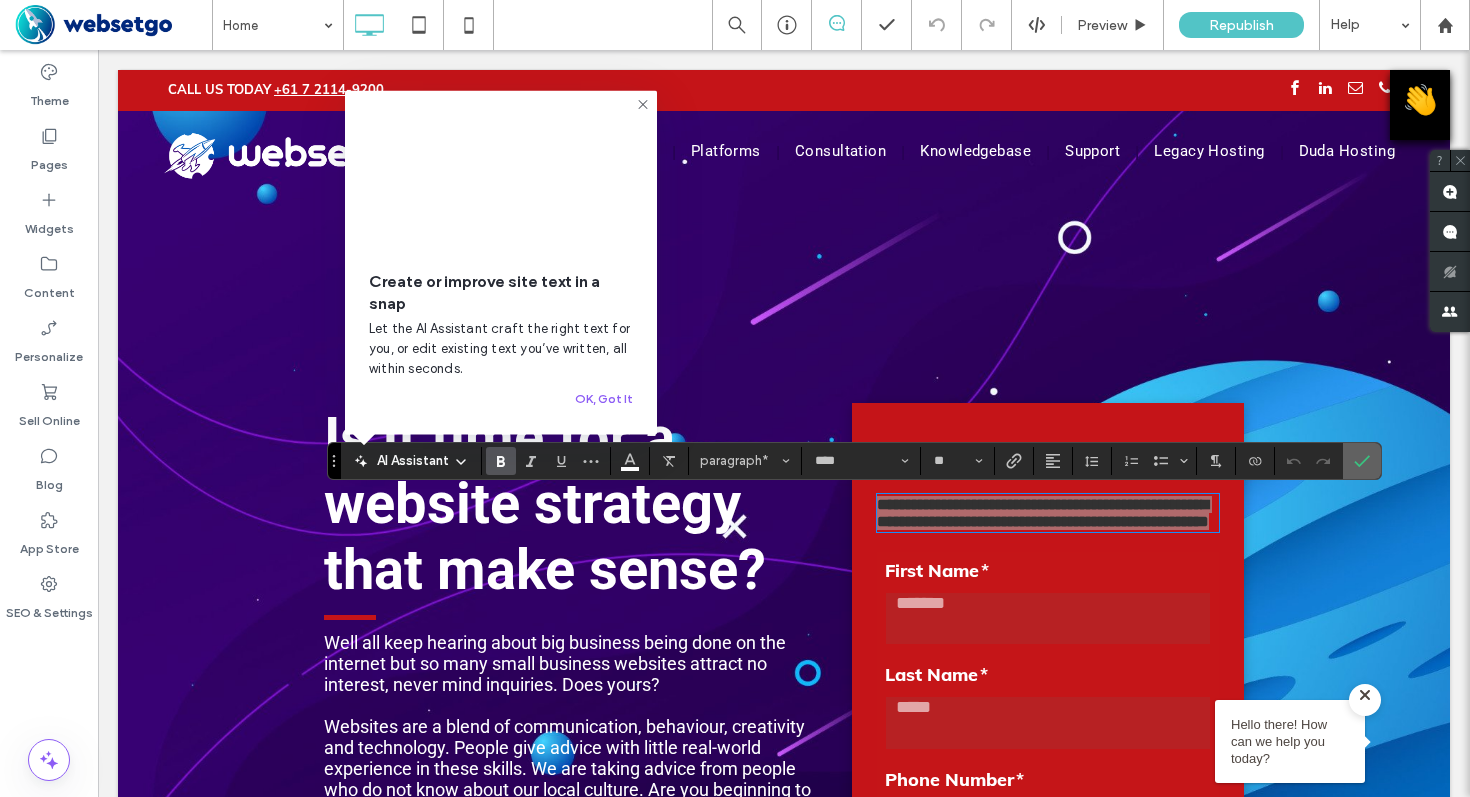 click 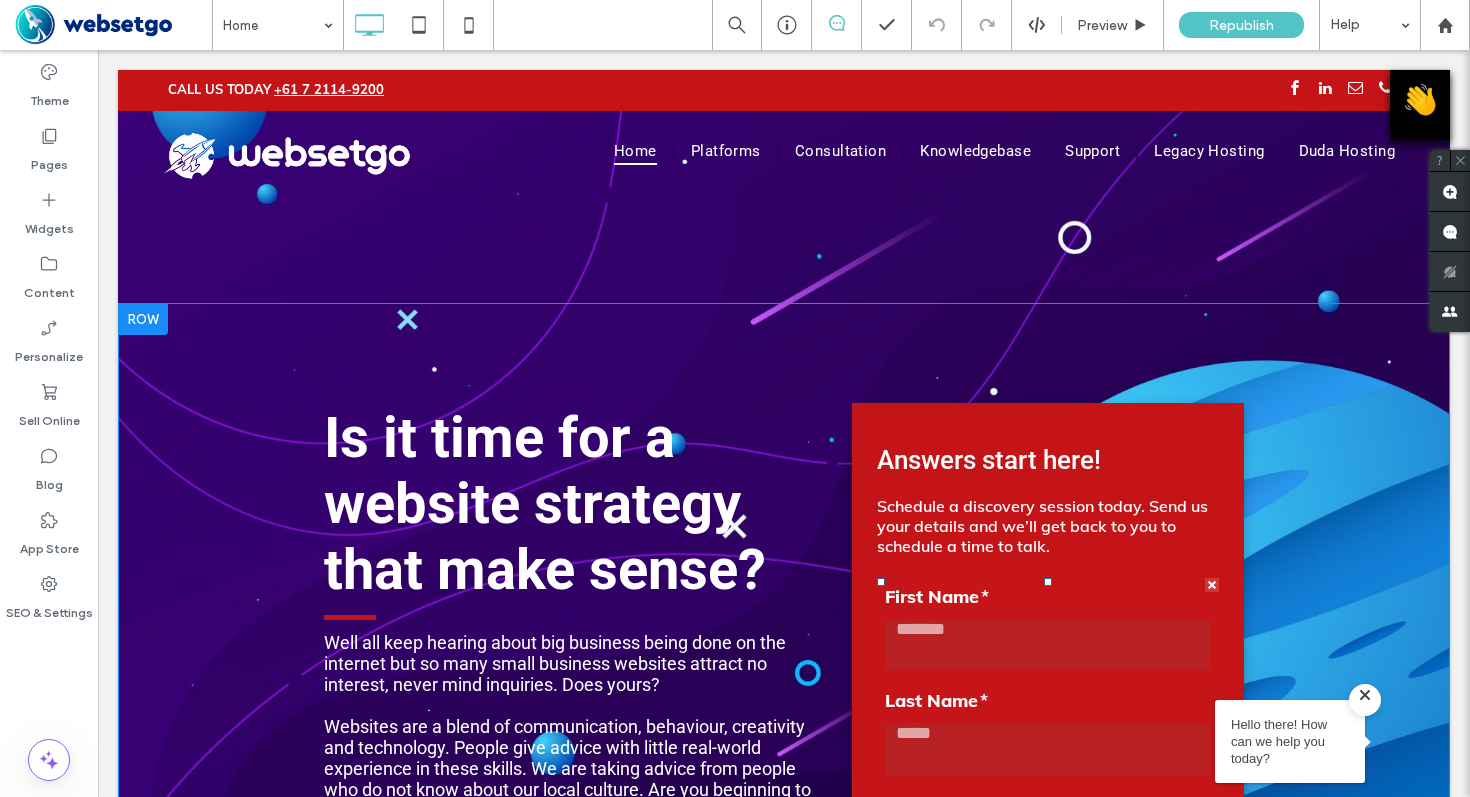 click at bounding box center [1048, 977] 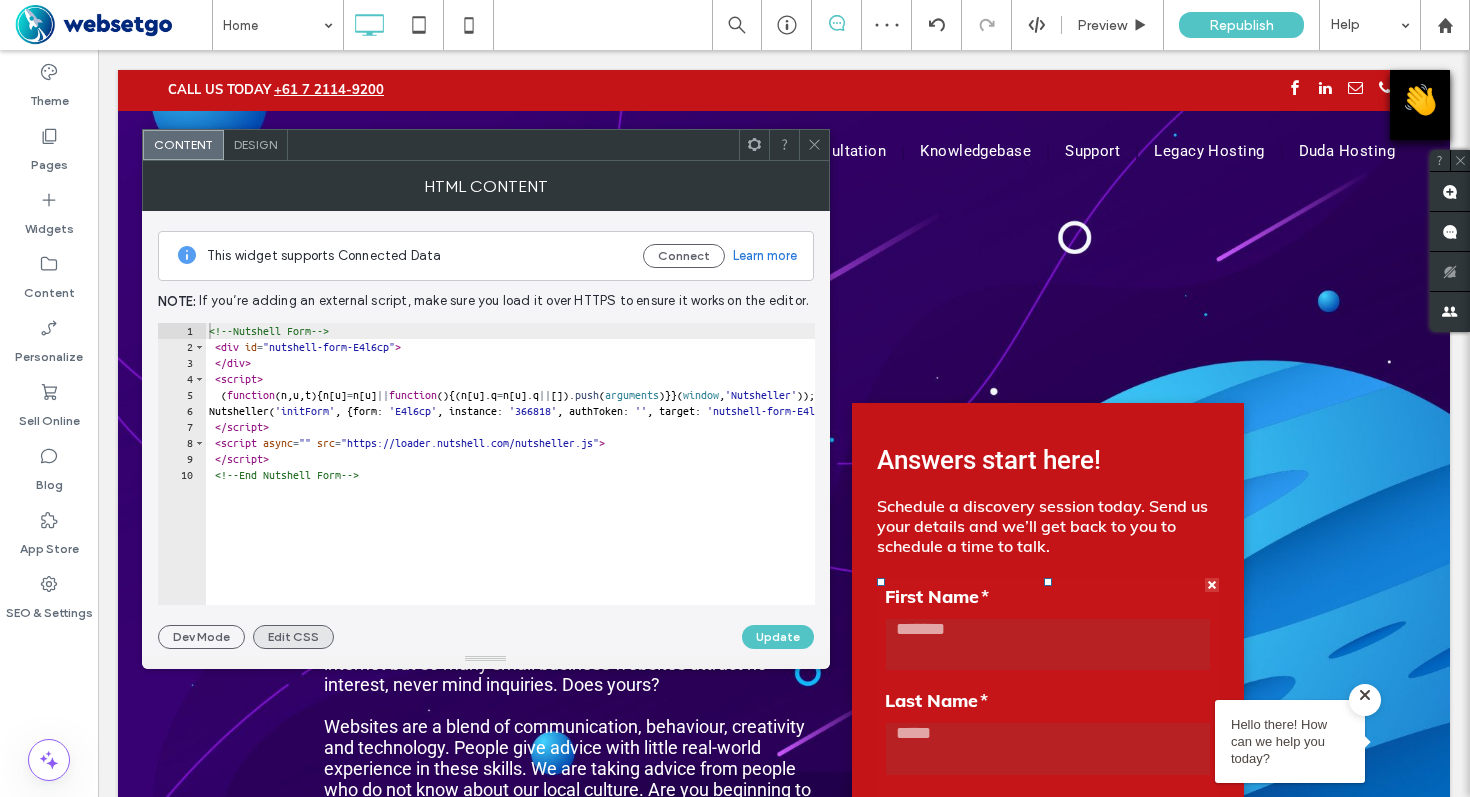 click on "Edit CSS" at bounding box center (293, 637) 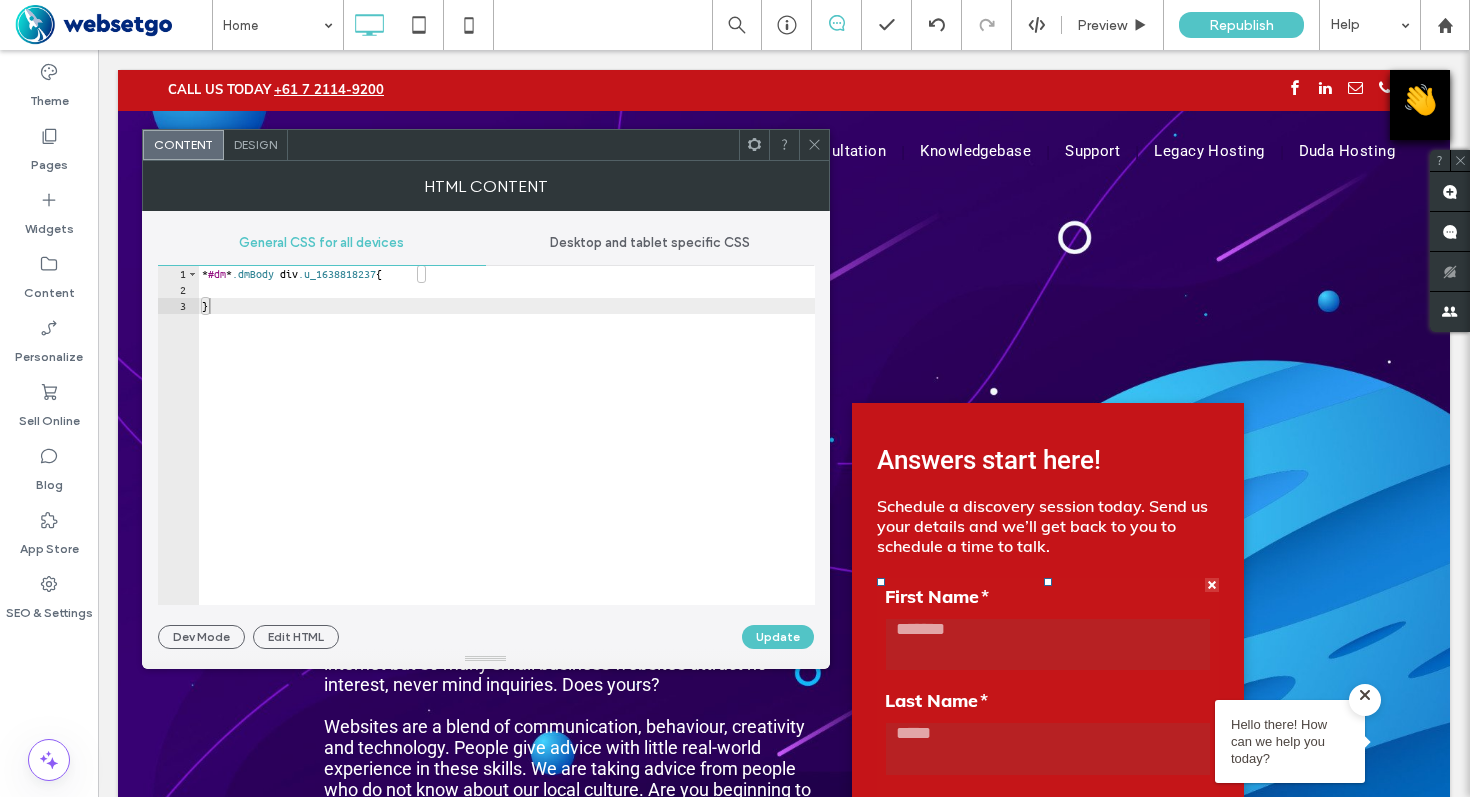 click on "General CSS for all devices" at bounding box center [322, 243] 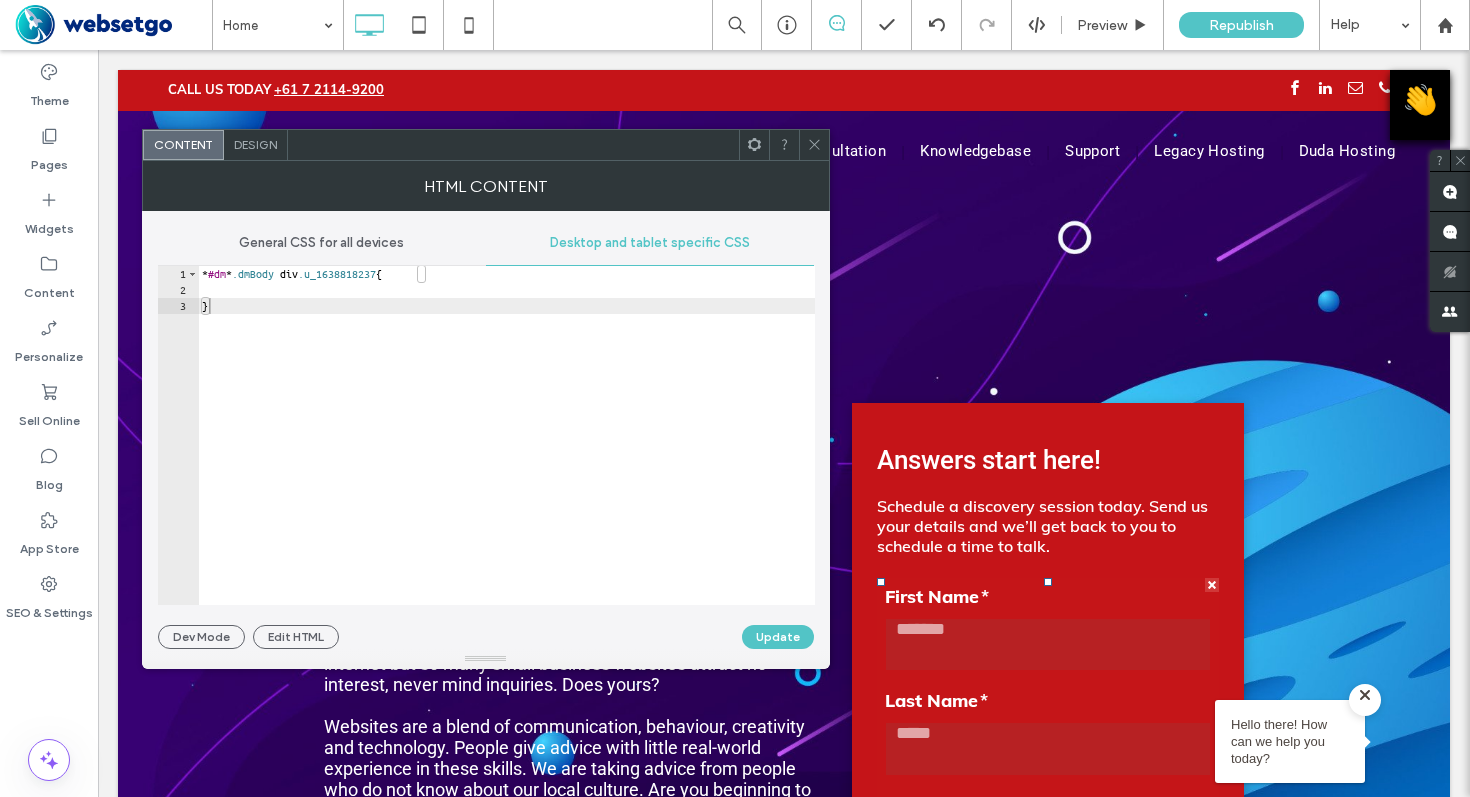 click on "General CSS for all devices" at bounding box center (321, 243) 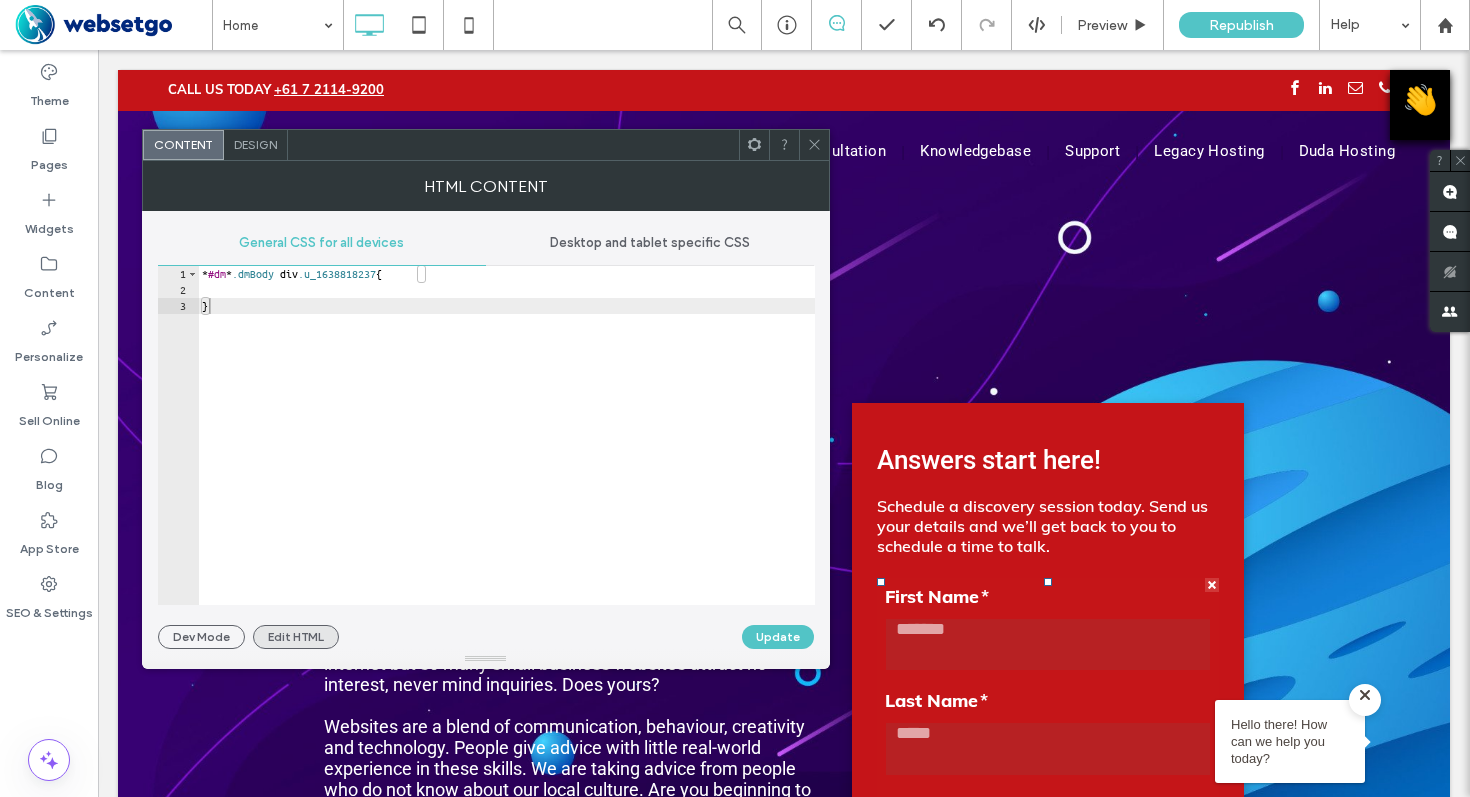 click on "Edit HTML" at bounding box center [296, 637] 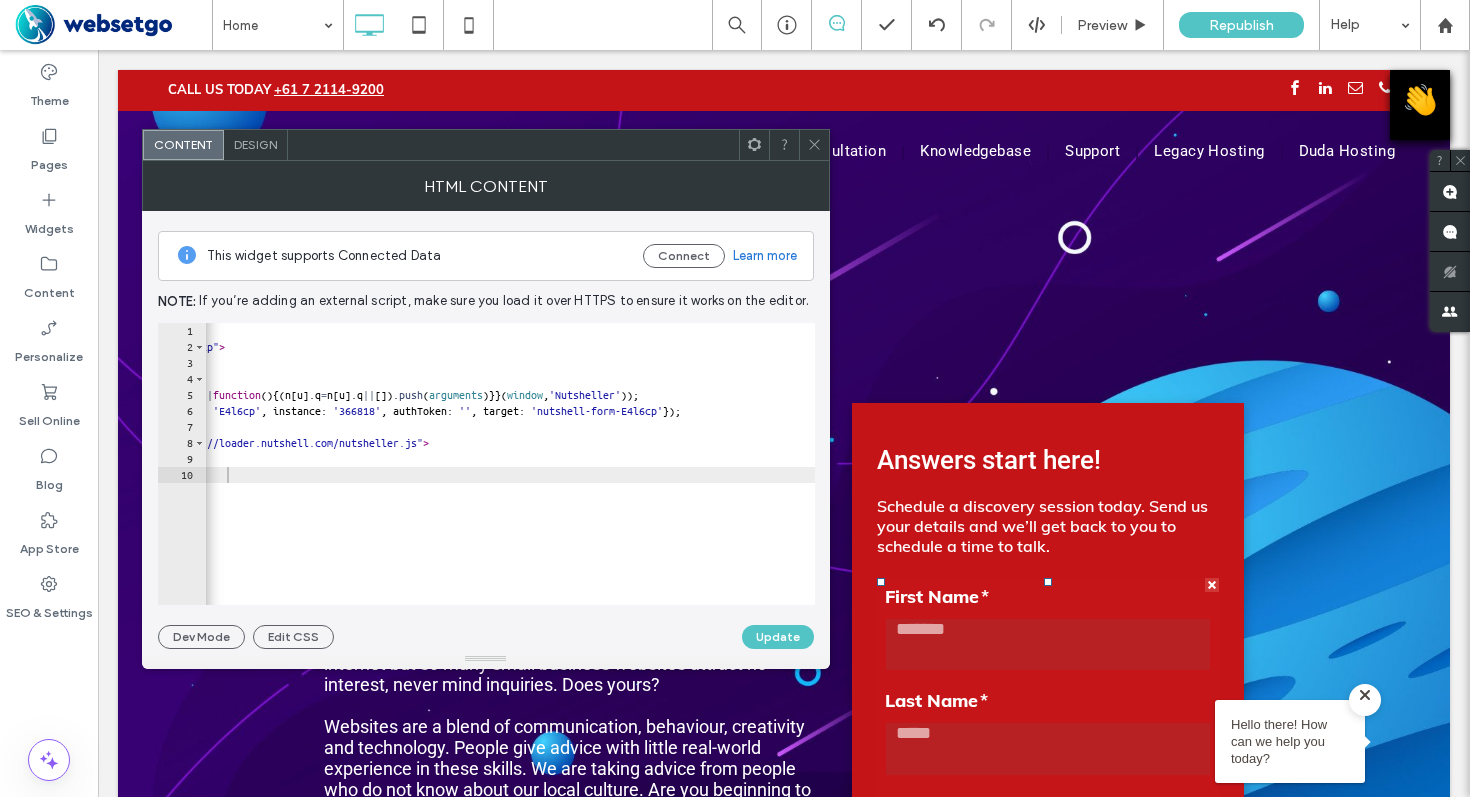 scroll, scrollTop: 0, scrollLeft: 0, axis: both 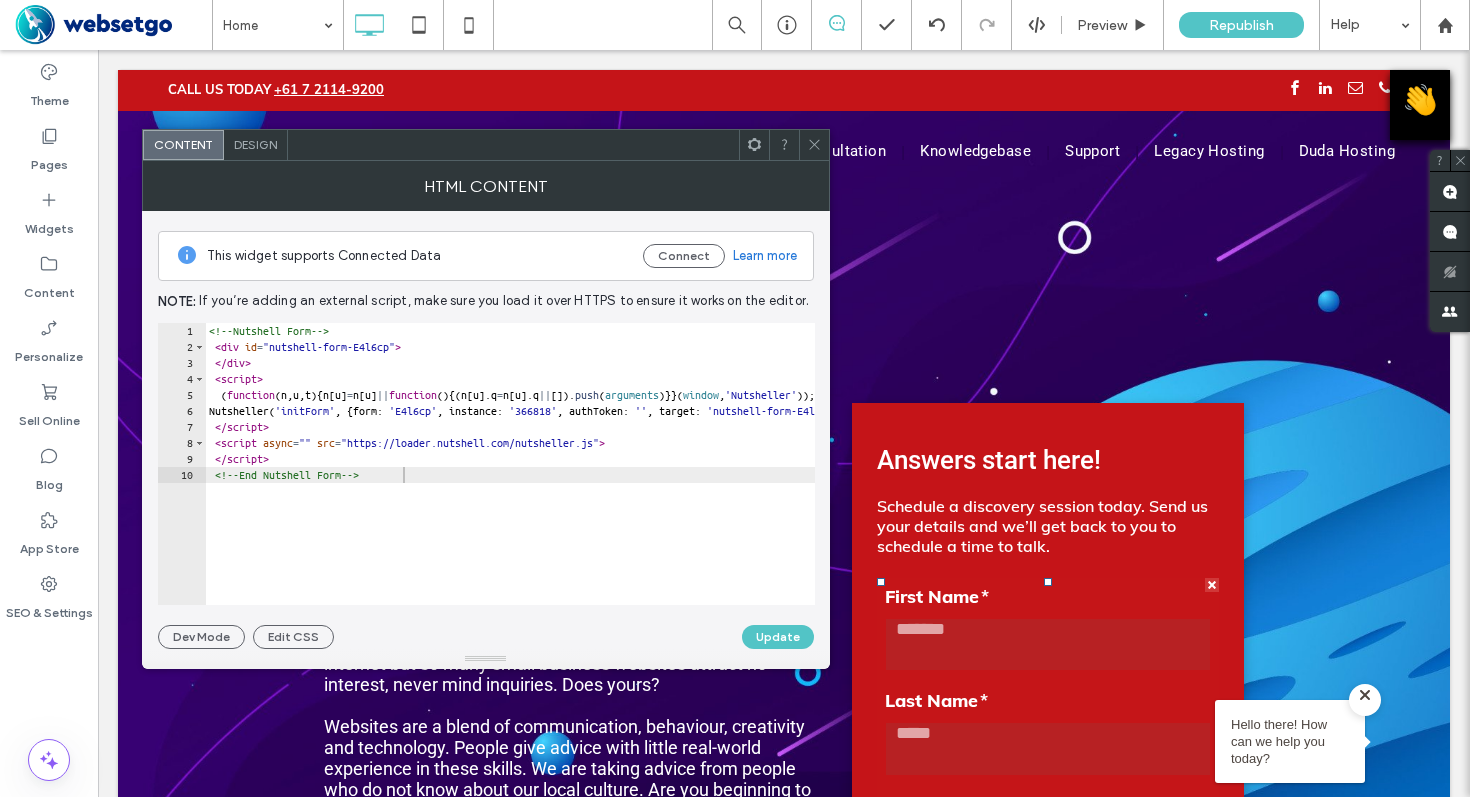 click 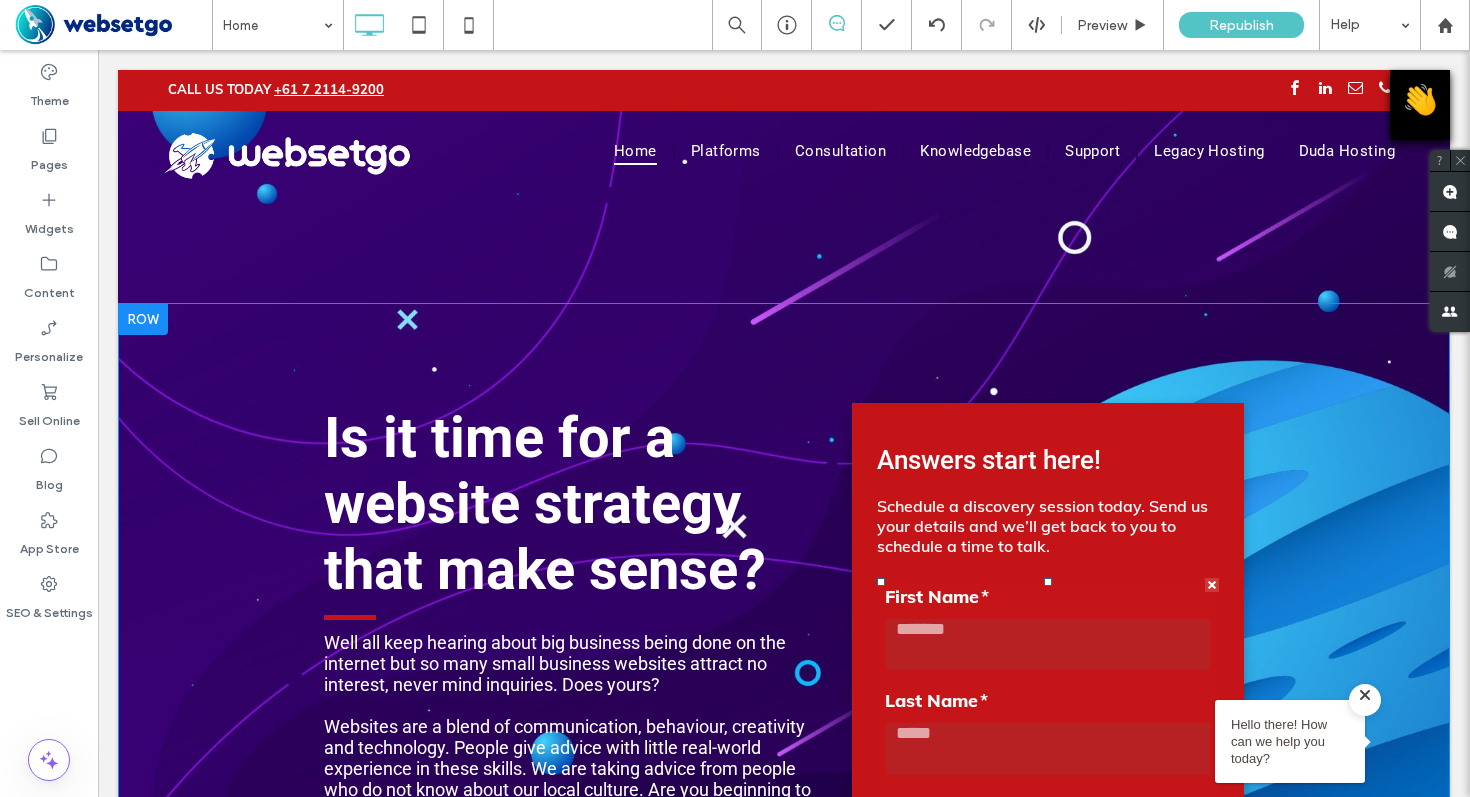 click at bounding box center [1048, 977] 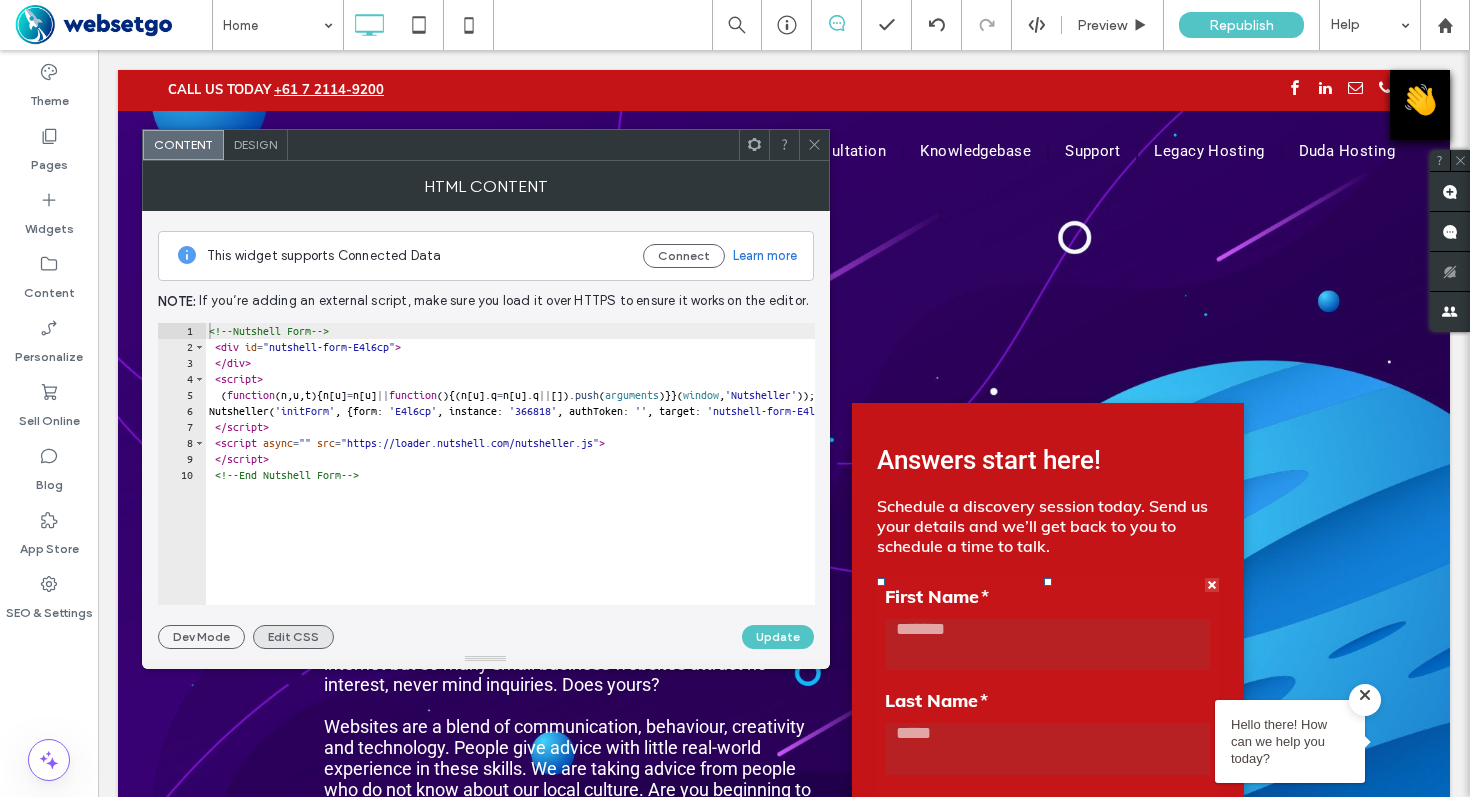 drag, startPoint x: 310, startPoint y: 625, endPoint x: 301, endPoint y: 635, distance: 13.453624 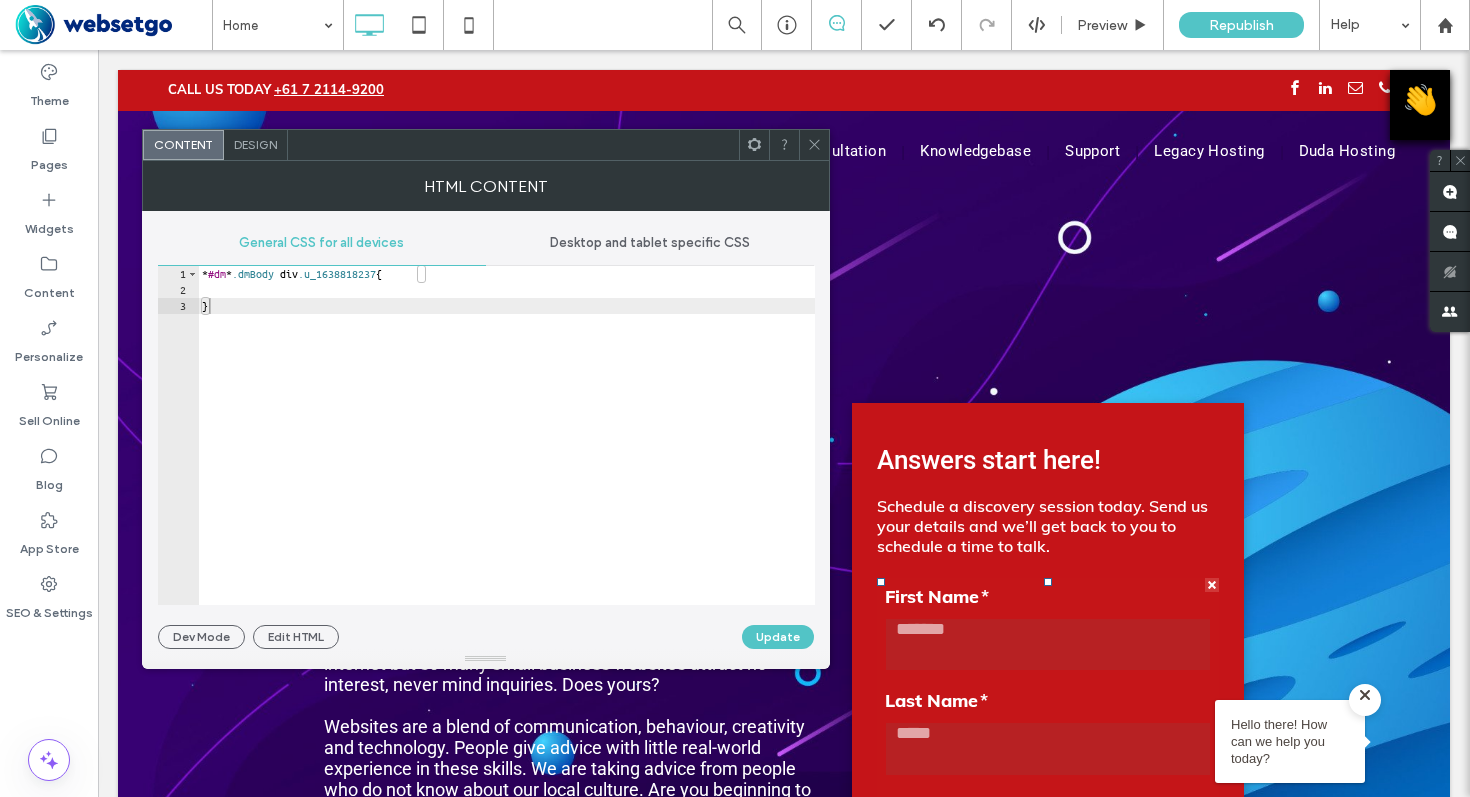 click on "* #dm  * .dmBody   div .u_1638818237 { }" at bounding box center [506, 451] 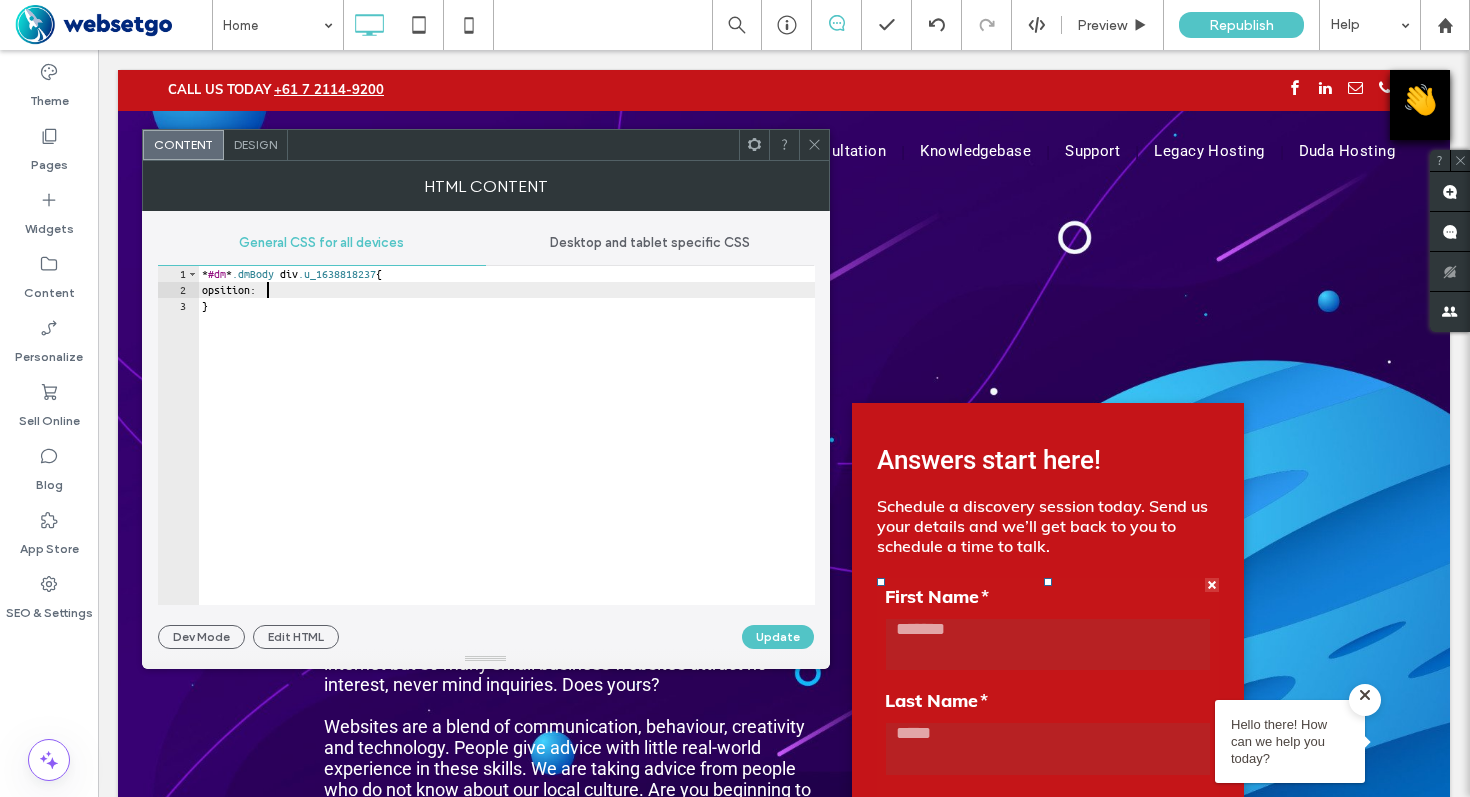 scroll, scrollTop: 0, scrollLeft: 4, axis: horizontal 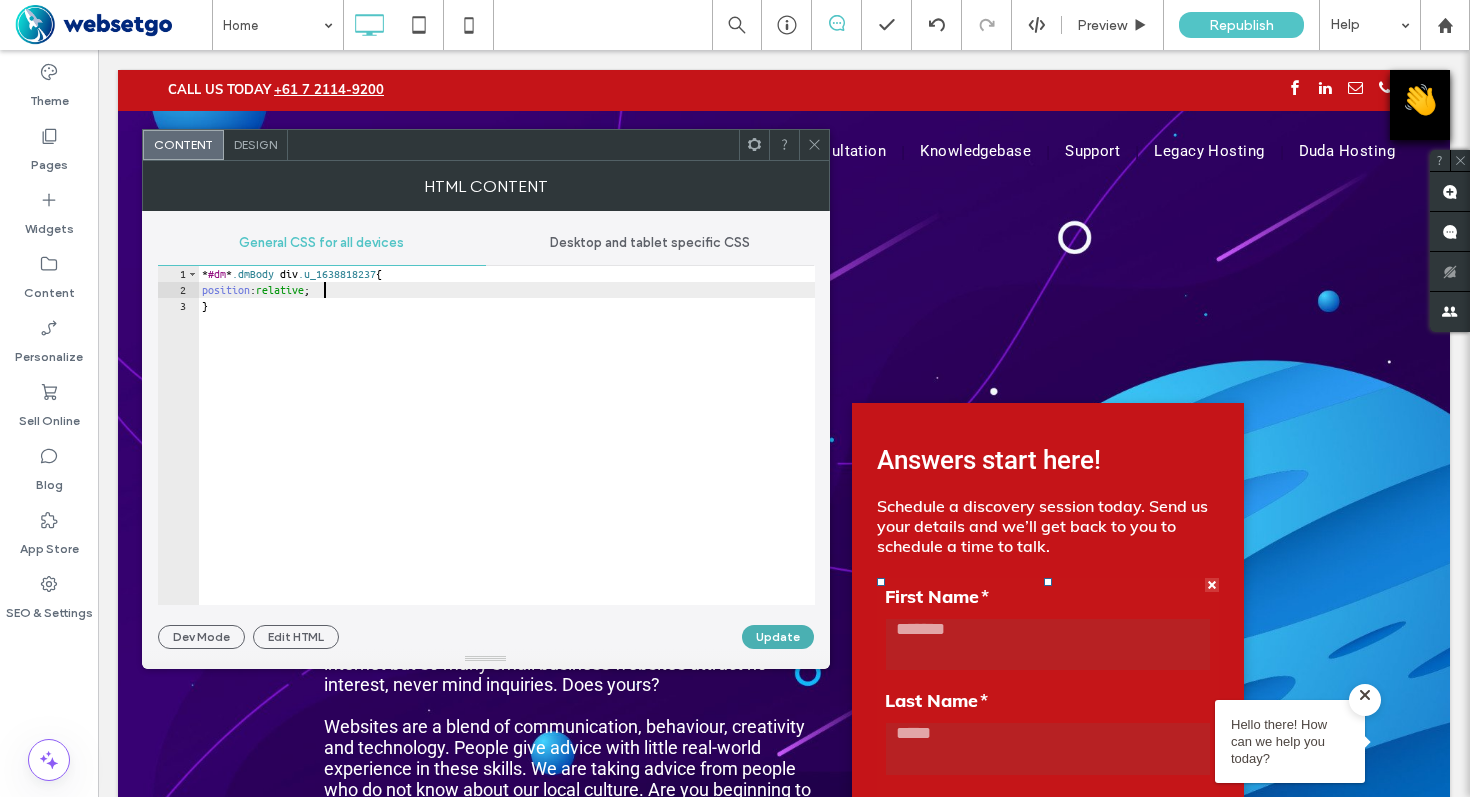 type on "**********" 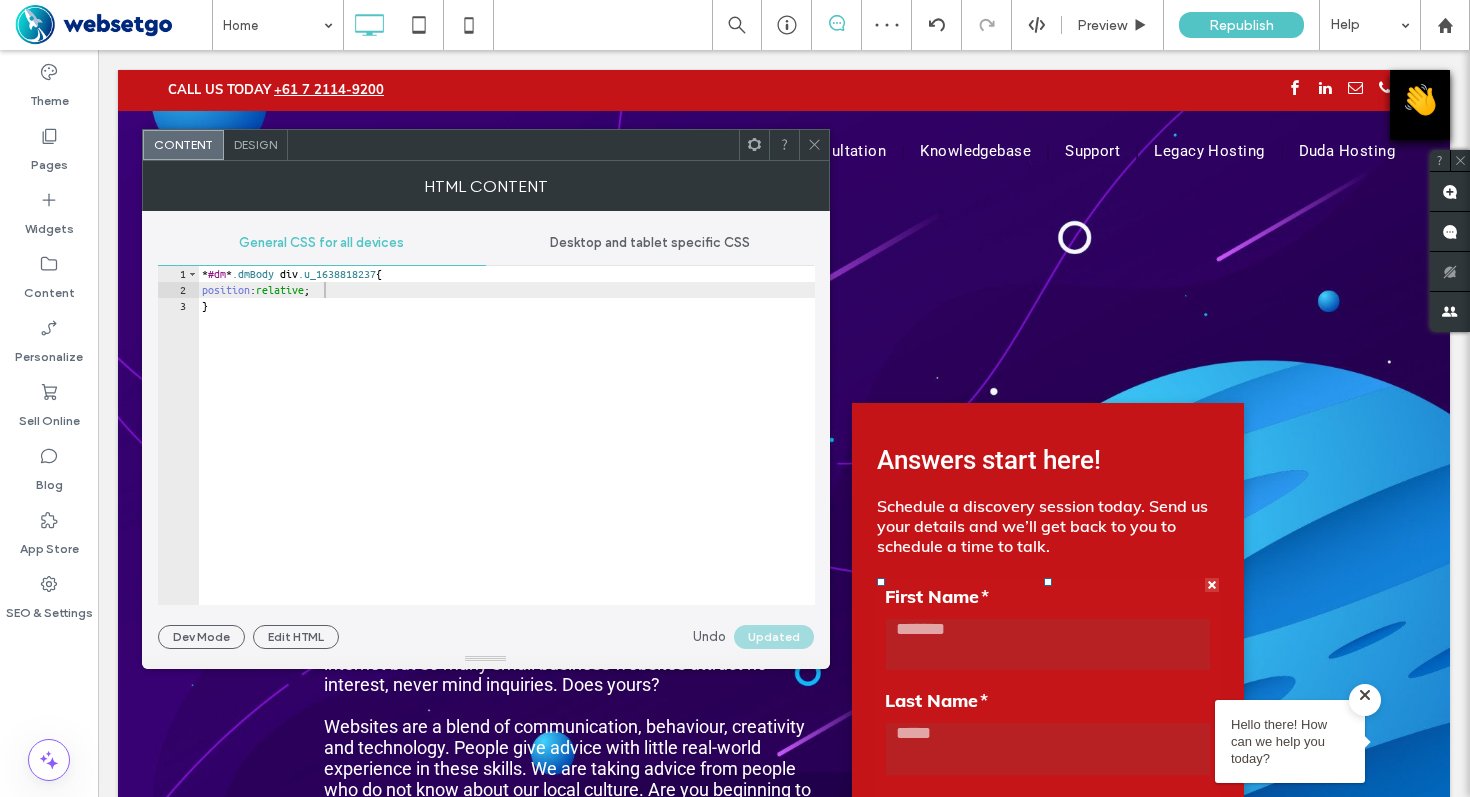 click 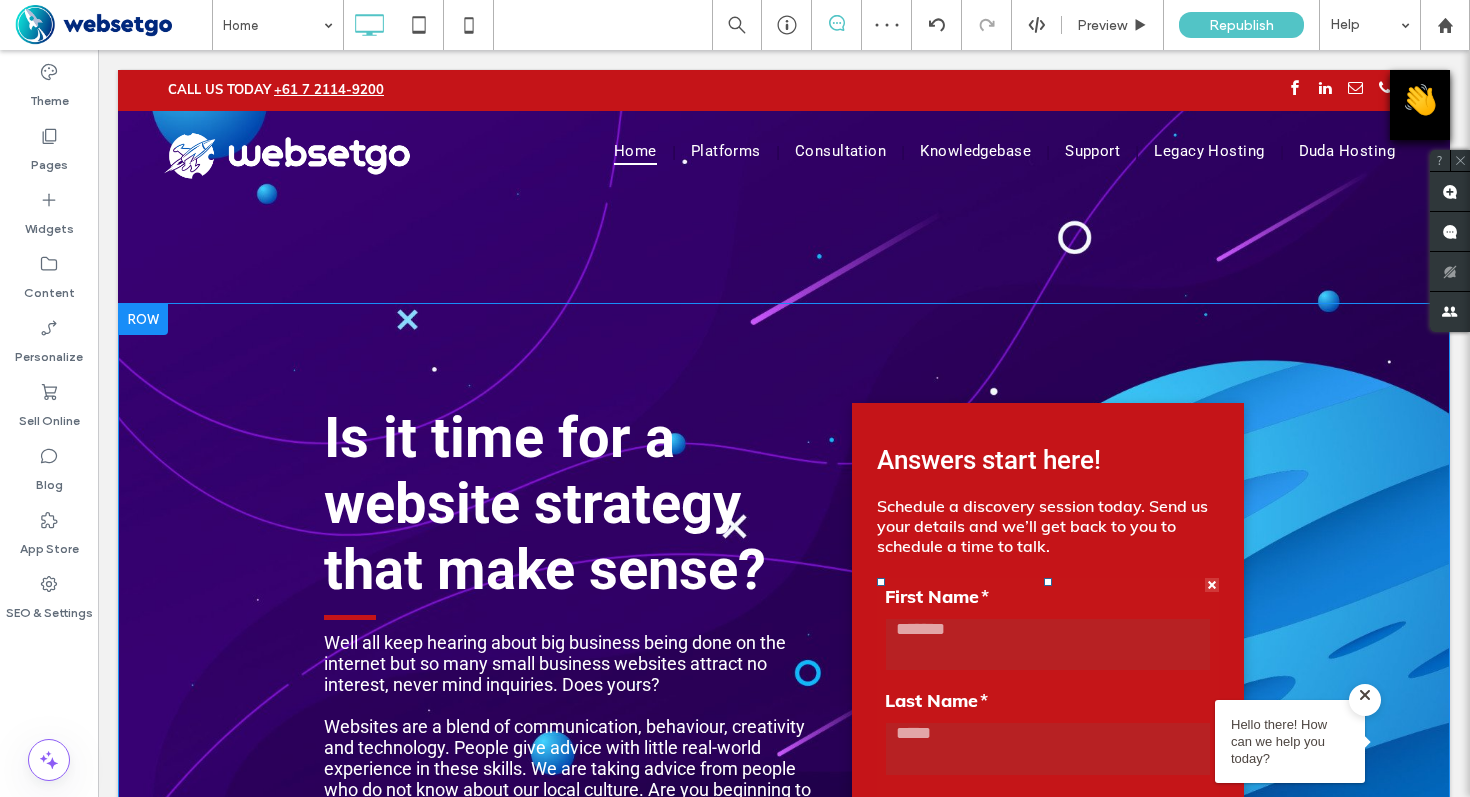 click at bounding box center [1048, 977] 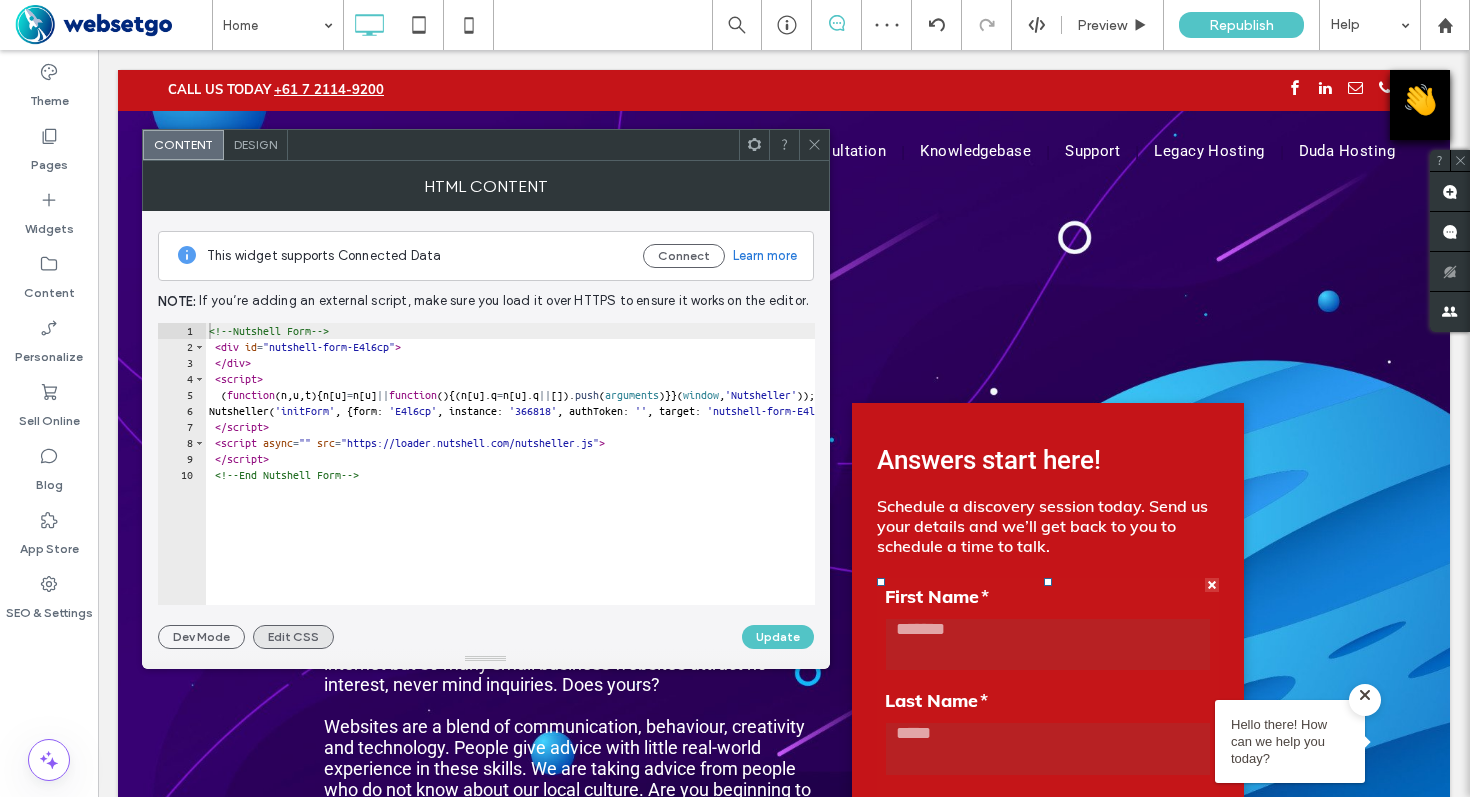 click on "Edit CSS" at bounding box center (293, 637) 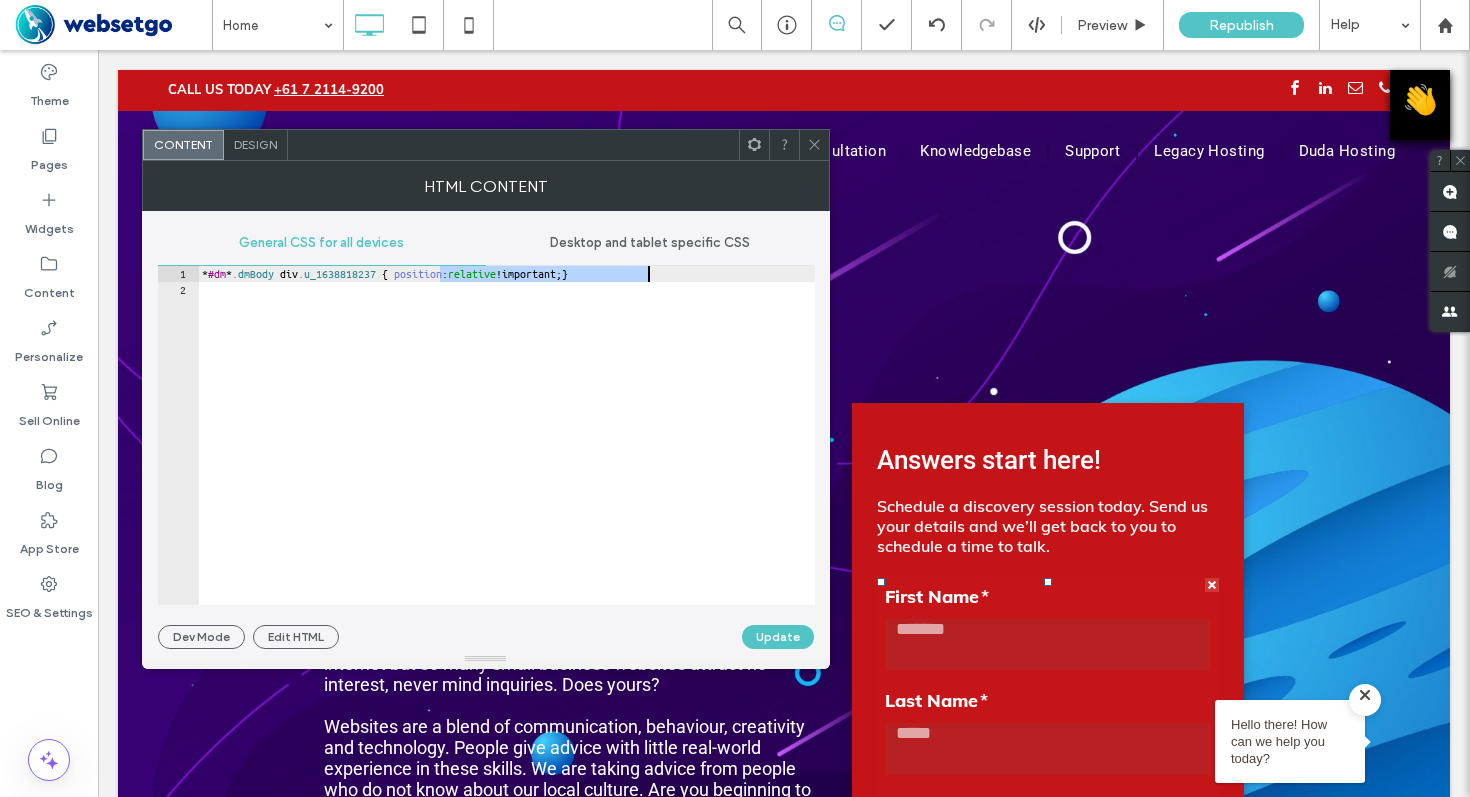 drag, startPoint x: 440, startPoint y: 276, endPoint x: 645, endPoint y: 301, distance: 206.51877 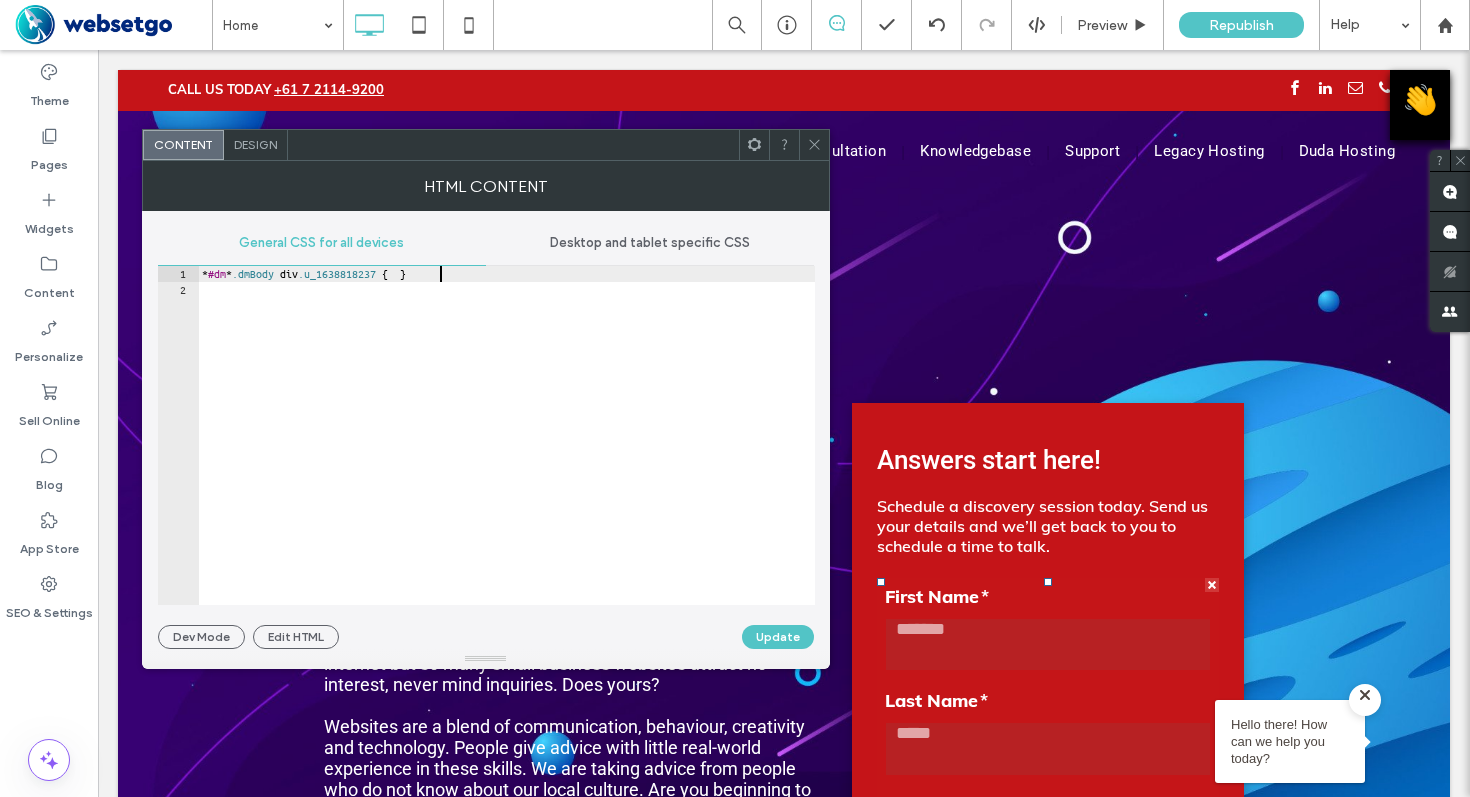 click on "* #dm  * .dmBody   div .u_1638818237   {    }" at bounding box center [506, 451] 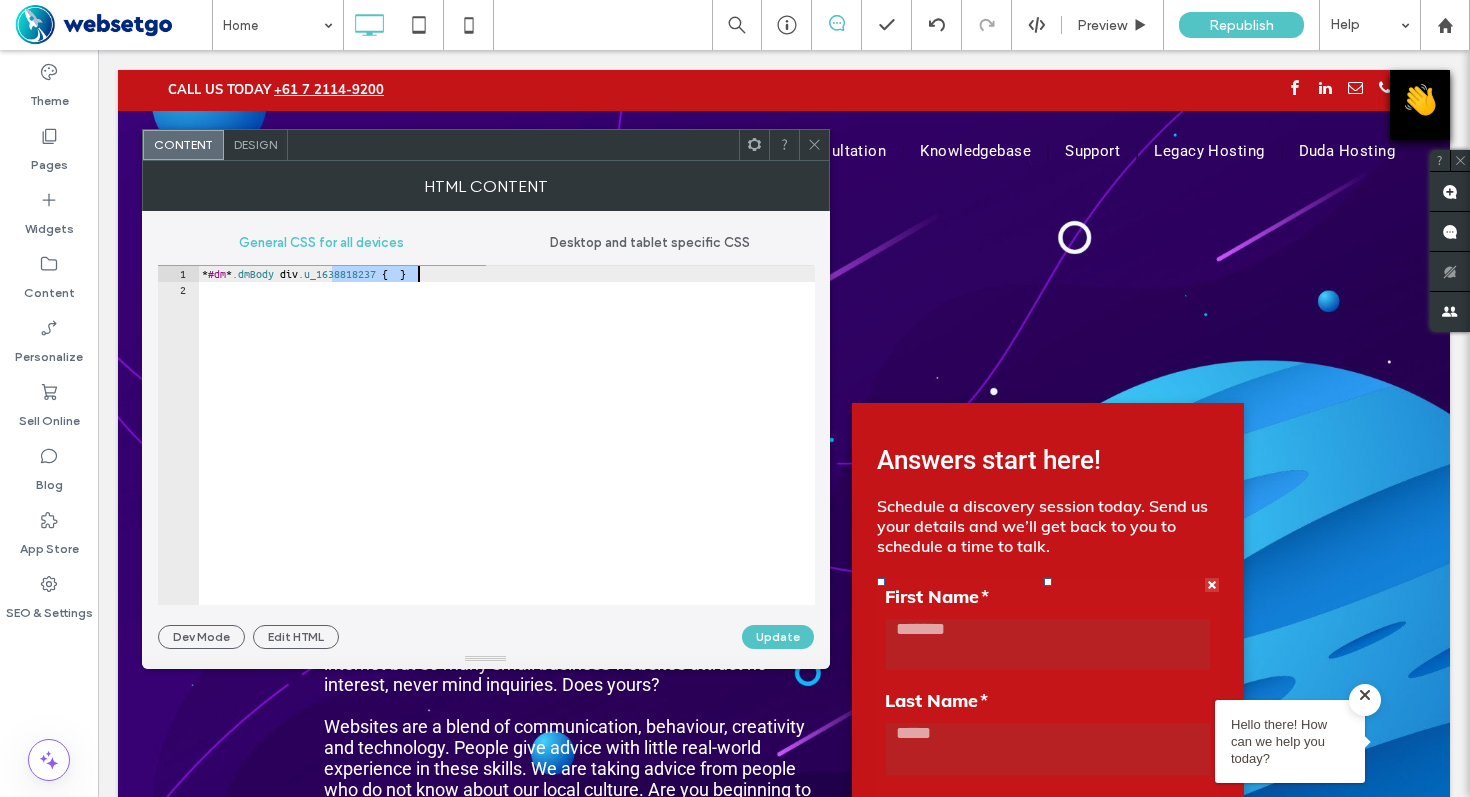 click on "* #dm  * .dmBody   div .u_1638818237   {    }" at bounding box center [506, 451] 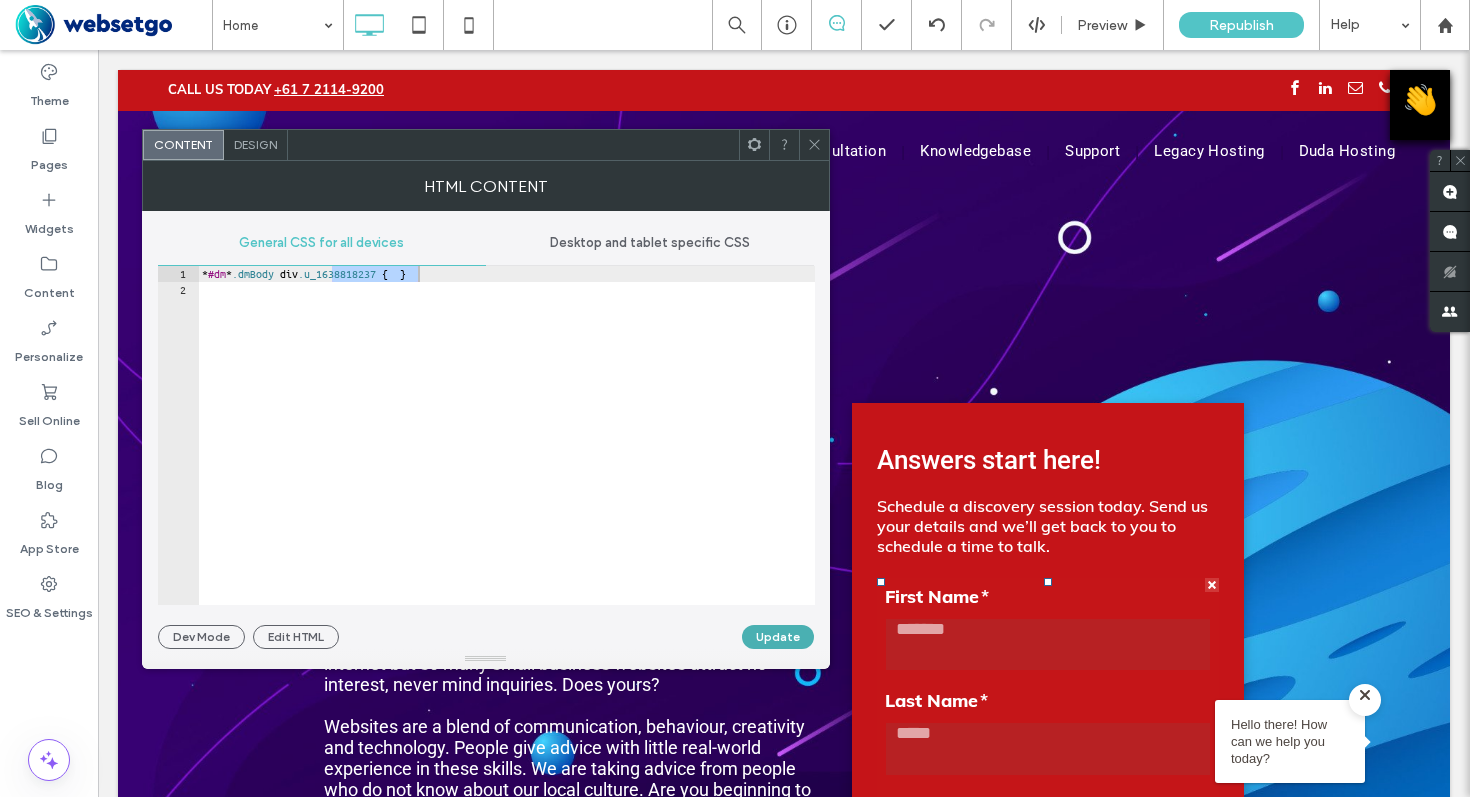 click on "Update" at bounding box center [778, 637] 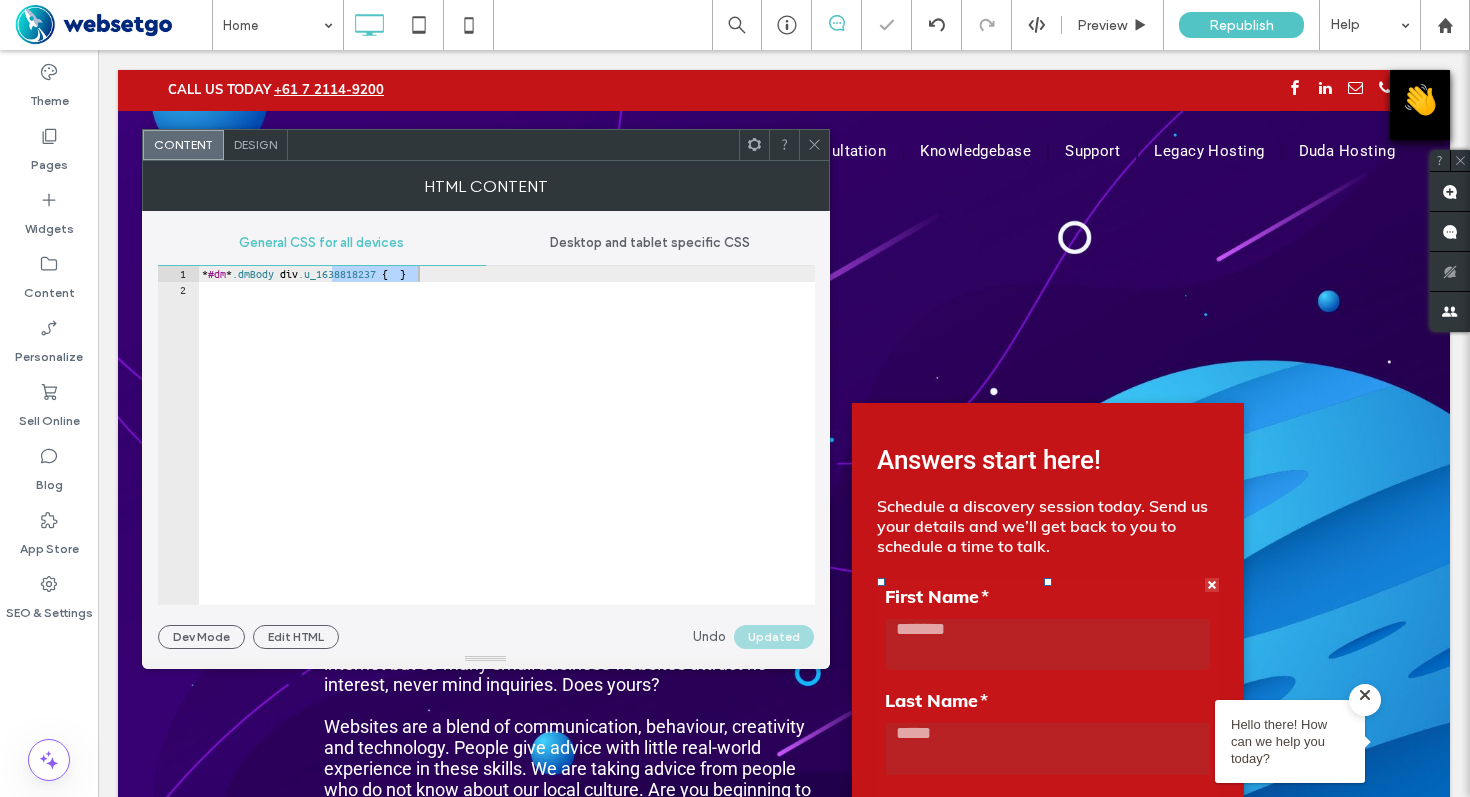 click 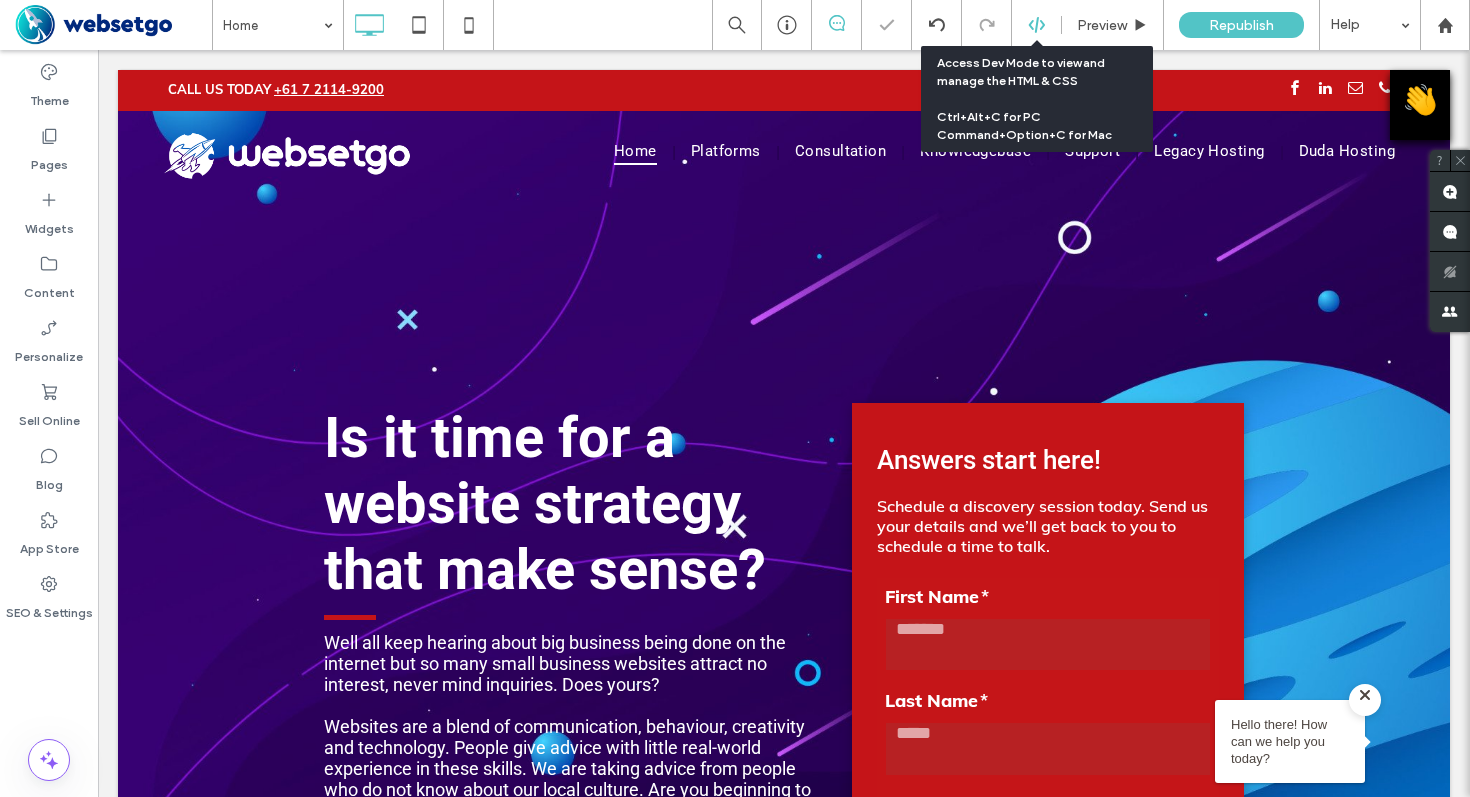 click 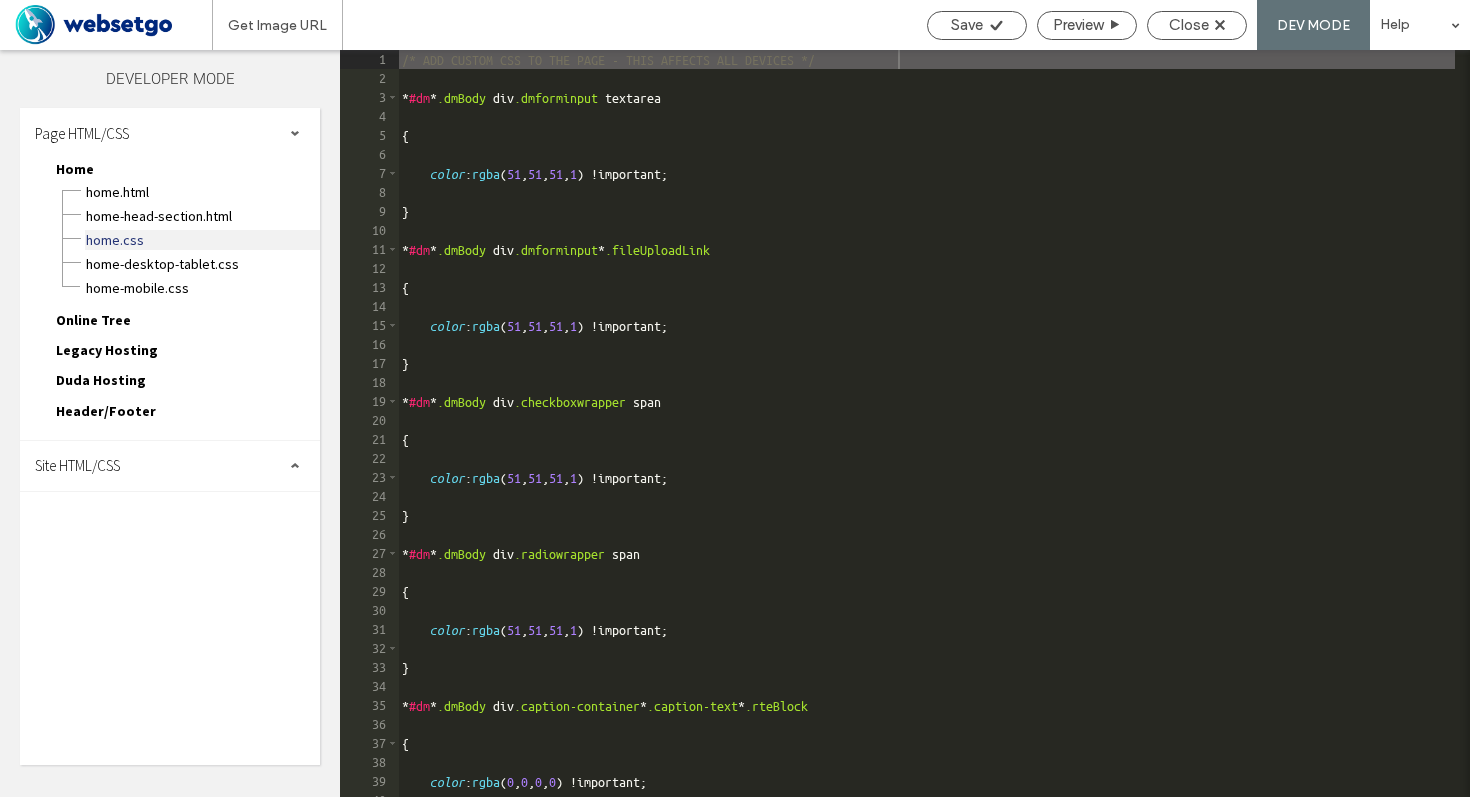 click on "Home.css" at bounding box center [202, 240] 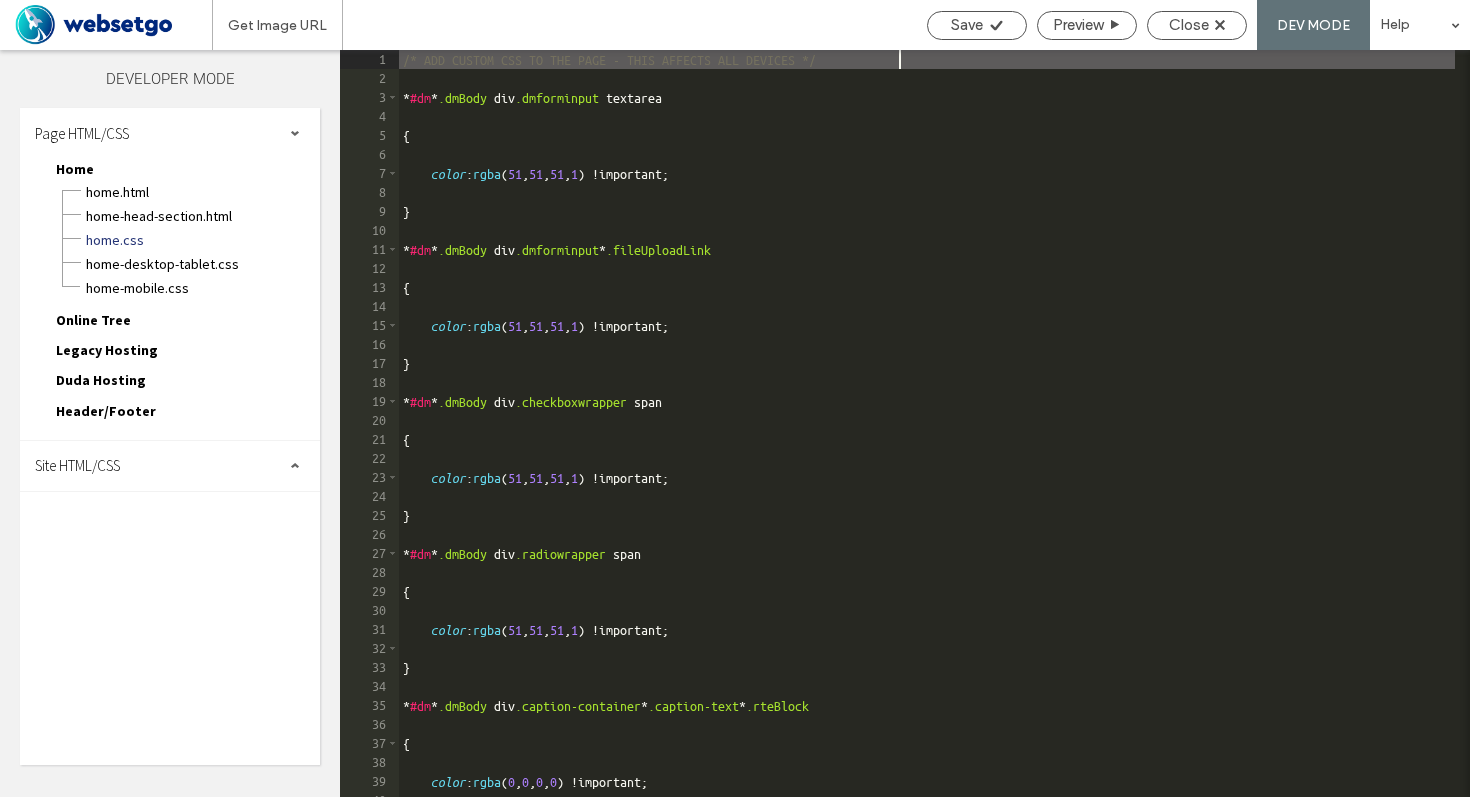 click on "/* ADD CUSTOM CSS TO THE PAGE - THIS AFFECTS ALL DEVICES */ * #dm  * .dmBody   div .dmforminput   textarea {      color : rgba ( 51 , 51 , 51 , 1 ) !important; } * #dm  * .dmBody   div .dmforminput  * .fileUploadLink {      color : rgba ( 51 , 51 , 51 , 1 ) !important; } * #dm  * .dmBody   div .checkboxwrapper   span {      color : rgba ( 51 , 51 , 51 , 1 ) !important; } * #dm  * .dmBody   div .radiowrapper   span {      color : rgba ( 51 , 51 , 51 , 1 ) !important; } * #dm  * .dmBody   div .caption-container  * .caption-text  * .rteBlock {      color : rgba ( 0 , 0 , 0 , 0 ) !important; } * #dm  * .dmBody   a .u_1058132838  * .iconBg {      display : none  !important; } * #dm  * .dmBody  * .u_1379524089 :before {      opacity : 0.5  !important;      background-color : rgb ( 69 , 101 , 245 ) !important; } * #dm  * .dmBody  * .u_1379524089.before {      opacity : 0.5  !important;      background-color : rgb ( 69 , 101 , 245 ) !important; } * #dm  * .dmBody   a .u_1541082074  * .iconBg {      display : none } *" at bounding box center (927, 442) 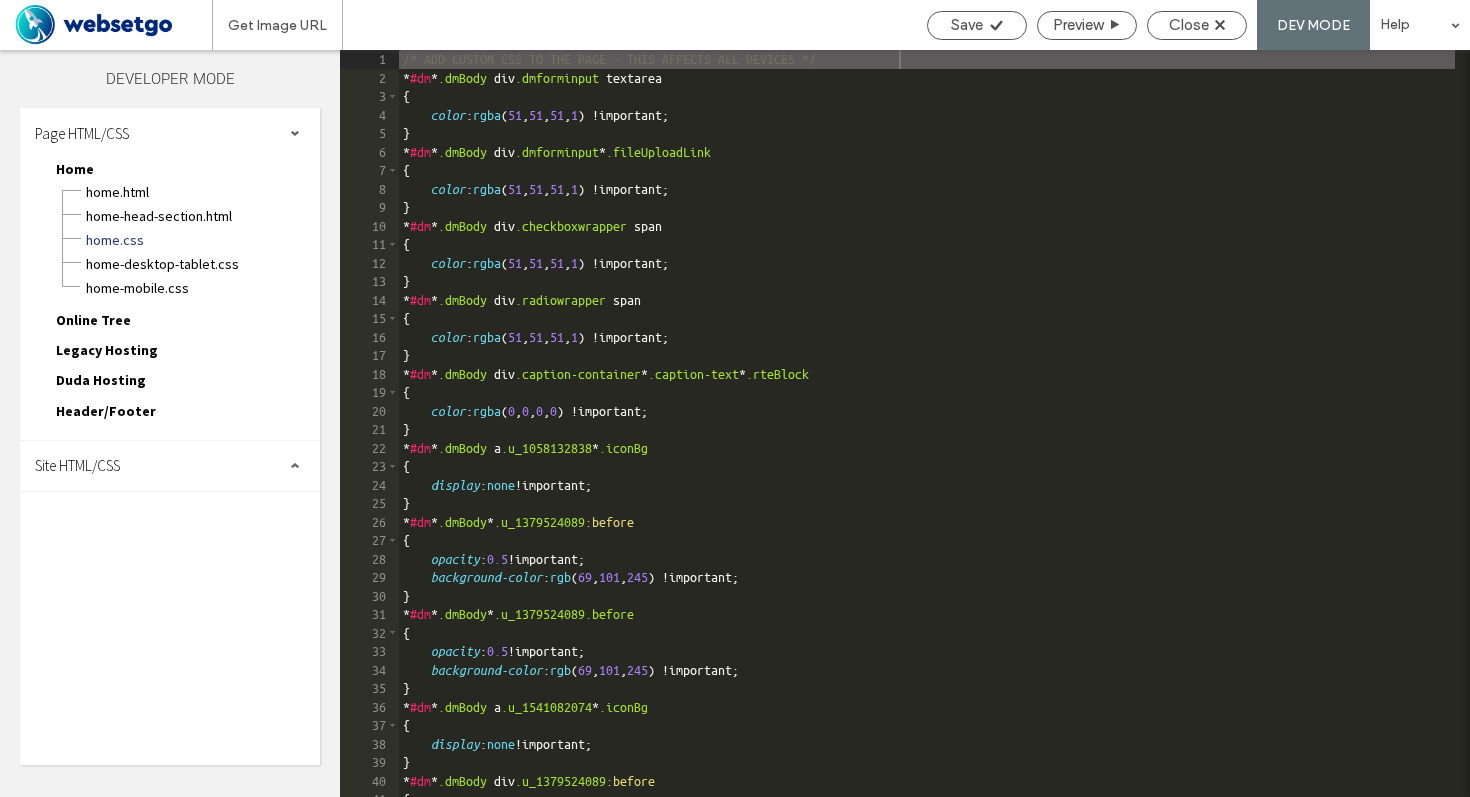 click on "Home.css" at bounding box center (202, 240) 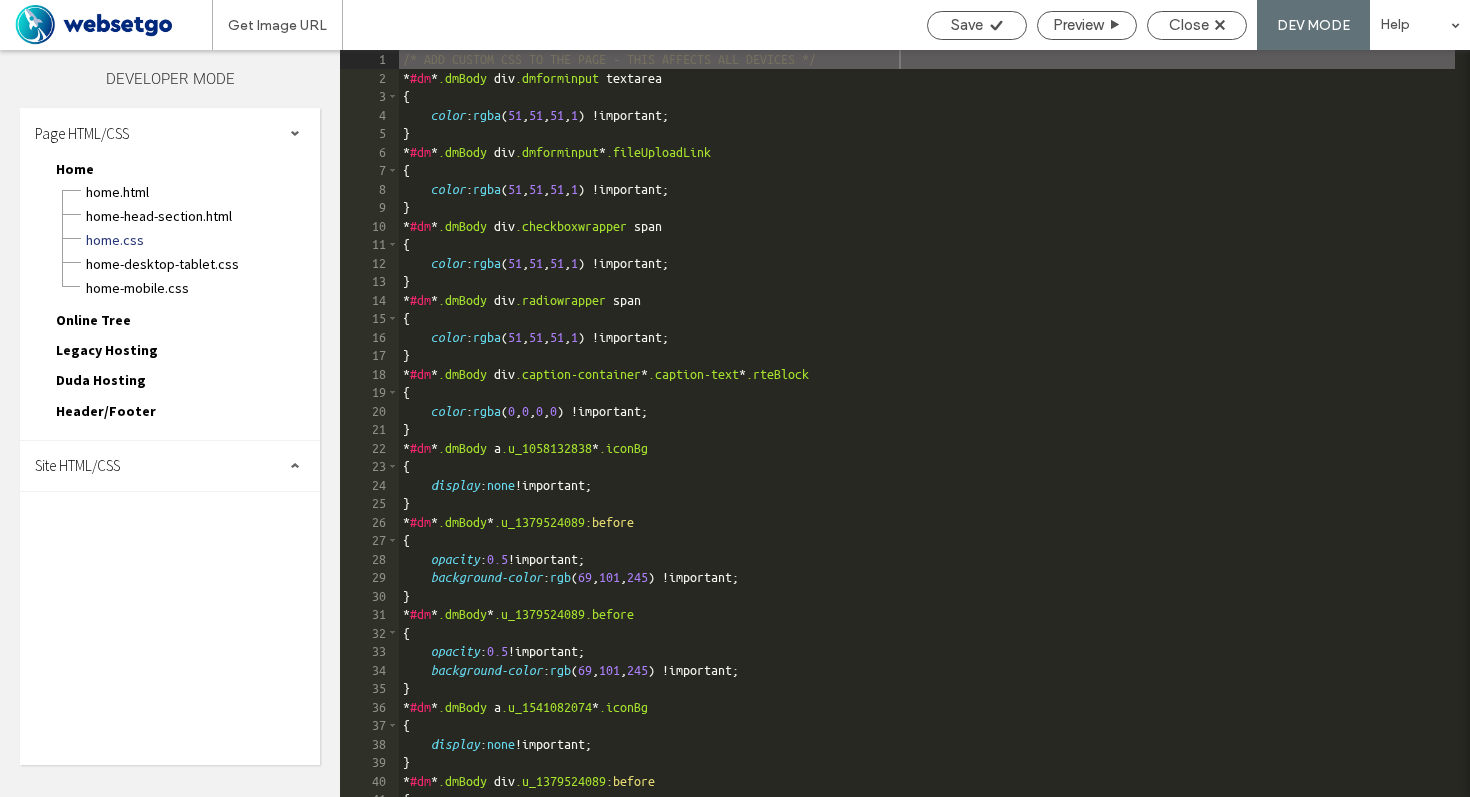 scroll, scrollTop: 0, scrollLeft: 0, axis: both 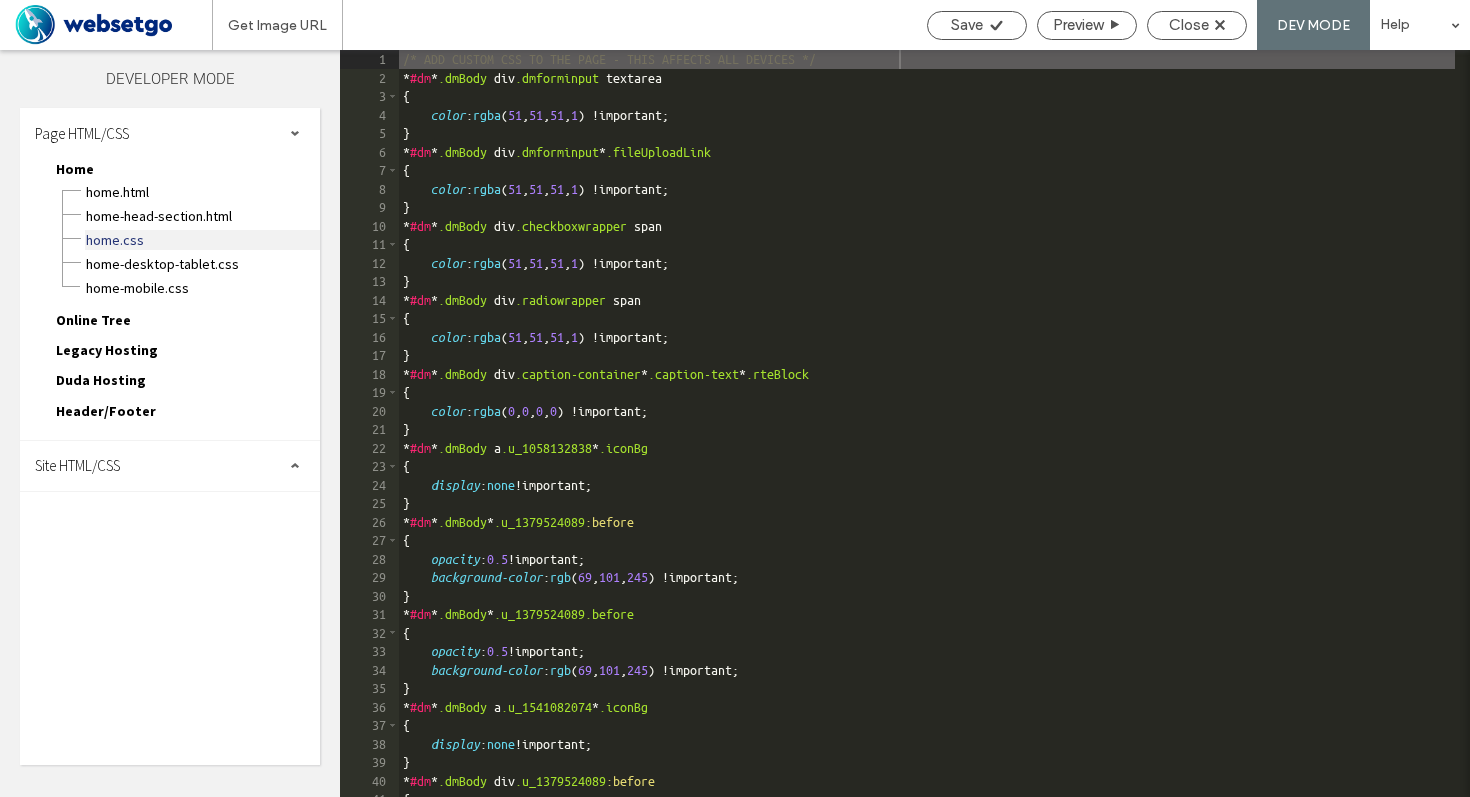 click on "Home.css" at bounding box center [202, 240] 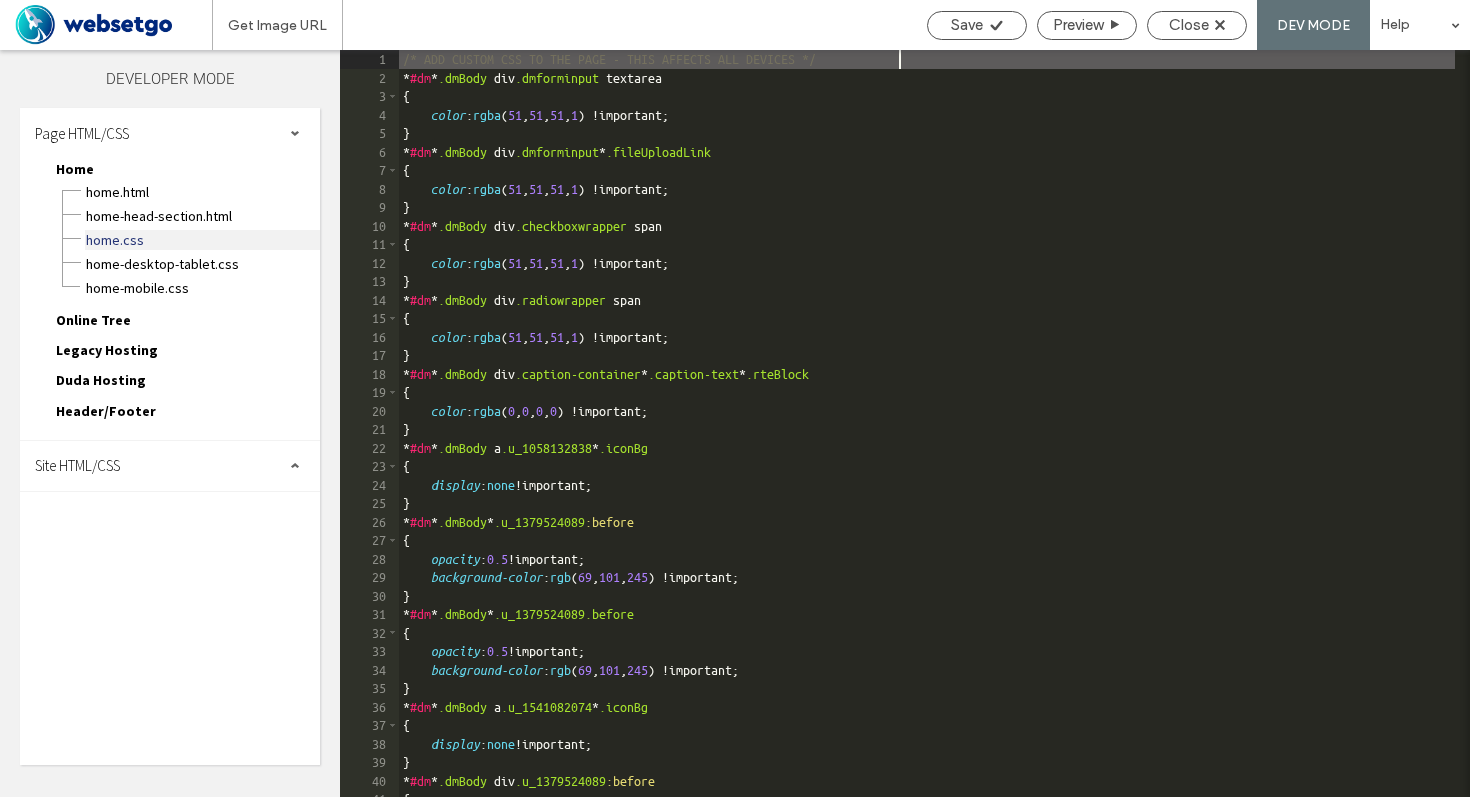 click on "Home.css" at bounding box center (202, 240) 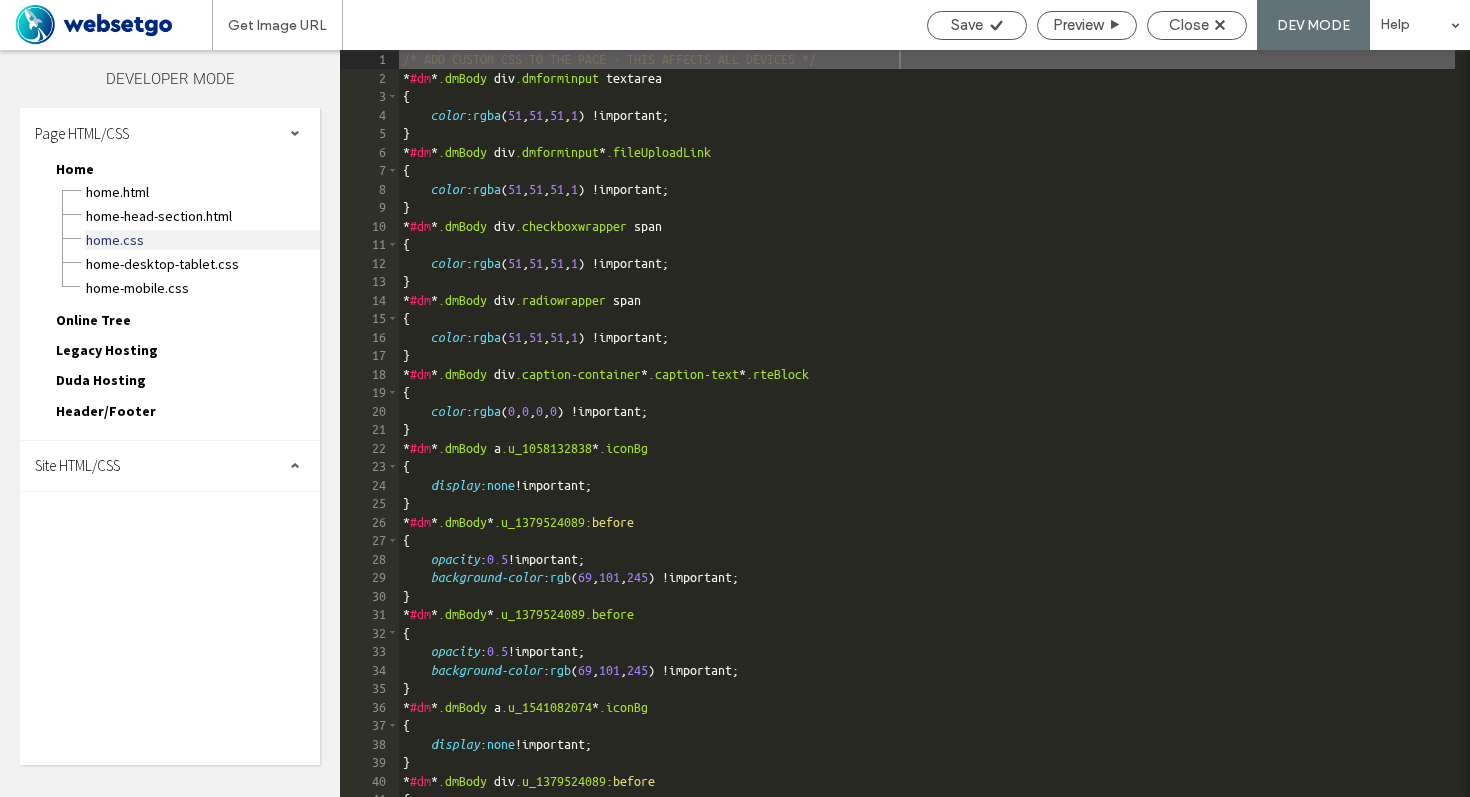 click on "Home.css" at bounding box center [202, 240] 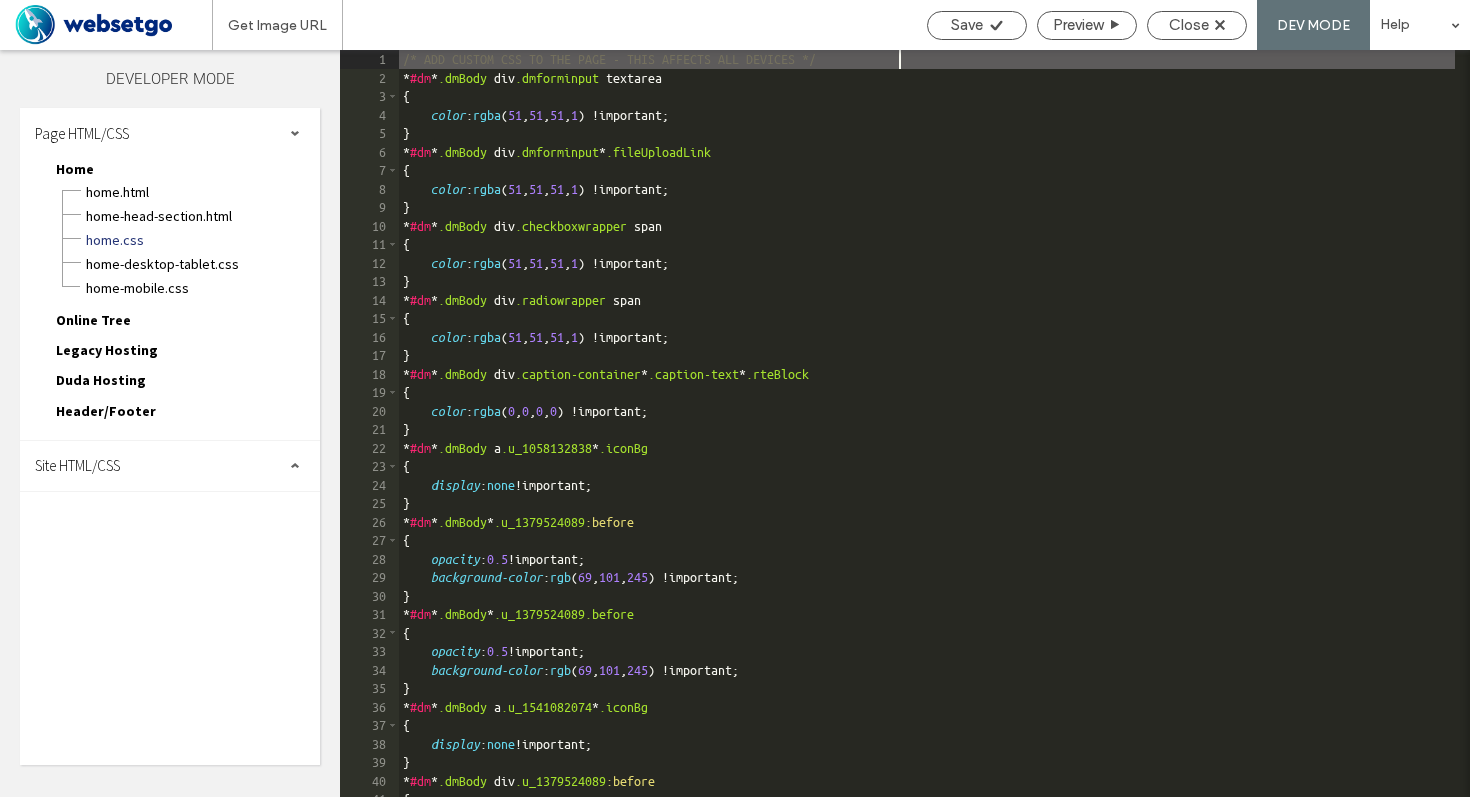 click on "/* ADD CUSTOM CSS TO THE PAGE - THIS AFFECTS ALL DEVICES */ * #dm  * .dmBody   div .dmforminput   textarea {      color : rgba ( 51 , 51 , 51 , 1 ) !important; } * #dm  * .dmBody   div .dmforminput  * .fileUploadLink {      color : rgba ( 51 , 51 , 51 , 1 ) !important; } * #dm  * .dmBody   div .checkboxwrapper   span {      color : rgba ( 51 , 51 , 51 , 1 ) !important; } * #dm  * .dmBody   div .radiowrapper   span {      color : rgba ( 51 , 51 , 51 , 1 ) !important; } * #dm  * .dmBody   div .caption-container  * .caption-text  * .rteBlock {      color : rgba ( 0 , 0 , 0 , 0 ) !important; } * #dm  * .dmBody   a .u_1058132838  * .iconBg {      display : none  !important; } * #dm  * .dmBody  * .u_1379524089 :before {      opacity : 0.5  !important;      background-color : rgb ( 69 , 101 , 245 ) !important; } * #dm  * .dmBody  * .u_1379524089.before {      opacity : 0.5  !important;      background-color : rgb ( 69 , 101 , 245 ) !important; } * #dm  * .dmBody   a .u_1541082074  * .iconBg {      display : none } *" at bounding box center (927, 442) 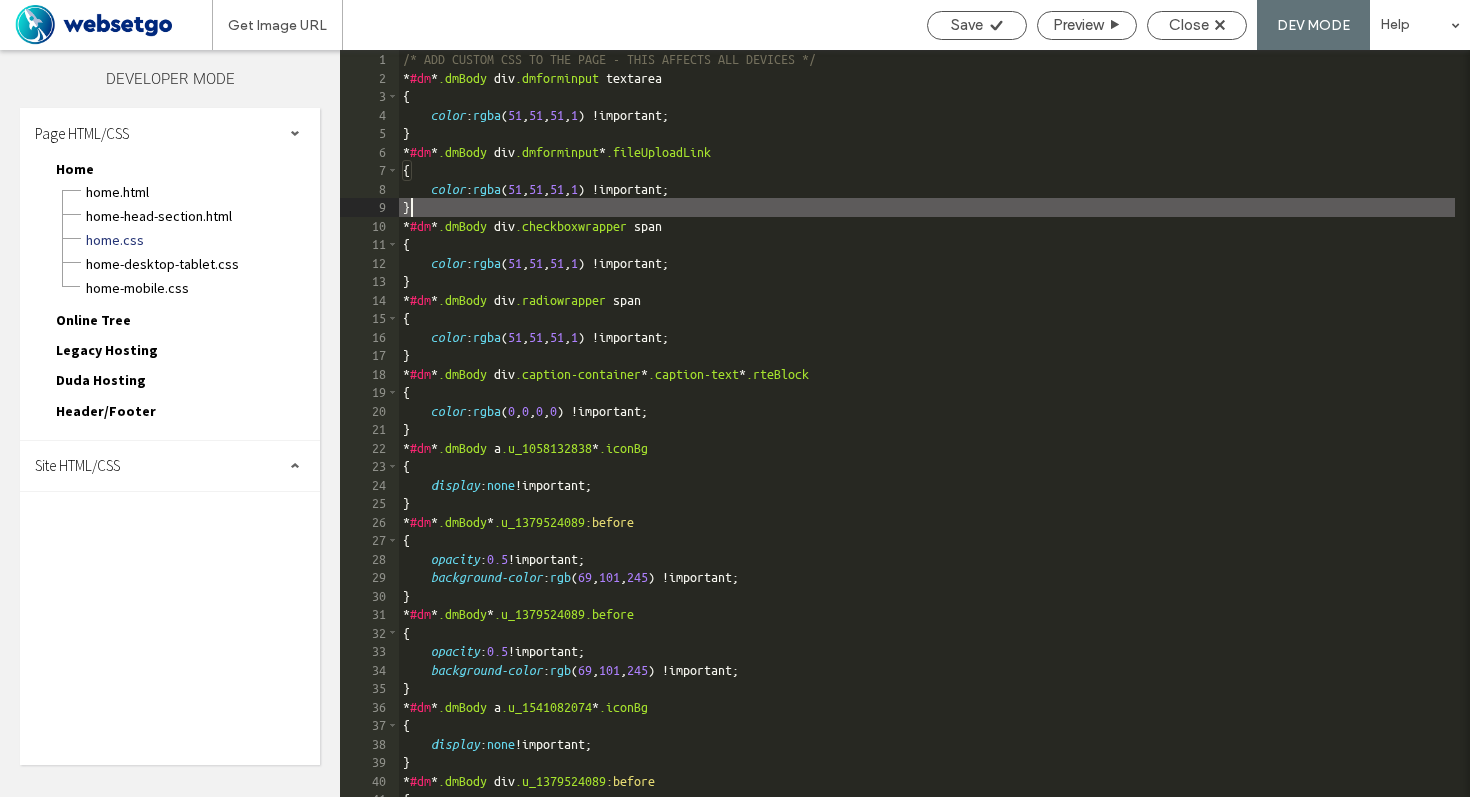 click on "/* ADD CUSTOM CSS TO THE PAGE - THIS AFFECTS ALL DEVICES */ * #dm  * .dmBody   div .dmforminput   textarea {      color : rgba ( 51 , 51 , 51 , 1 ) !important; } * #dm  * .dmBody   div .dmforminput  * .fileUploadLink {      color : rgba ( 51 , 51 , 51 , 1 ) !important; } * #dm  * .dmBody   div .checkboxwrapper   span {      color : rgba ( 51 , 51 , 51 , 1 ) !important; } * #dm  * .dmBody   div .radiowrapper   span {      color : rgba ( 51 , 51 , 51 , 1 ) !important; } * #dm  * .dmBody   div .caption-container  * .caption-text  * .rteBlock {      color : rgba ( 0 , 0 , 0 , 0 ) !important; } * #dm  * .dmBody   a .u_1058132838  * .iconBg {      display : none  !important; } * #dm  * .dmBody  * .u_1379524089 :before {      opacity : 0.5  !important;      background-color : rgb ( 69 , 101 , 245 ) !important; } * #dm  * .dmBody  * .u_1379524089.before {      opacity : 0.5  !important;      background-color : rgb ( 69 , 101 , 245 ) !important; } * #dm  * .dmBody   a .u_1541082074  * .iconBg {      display : none } *" at bounding box center (927, 442) 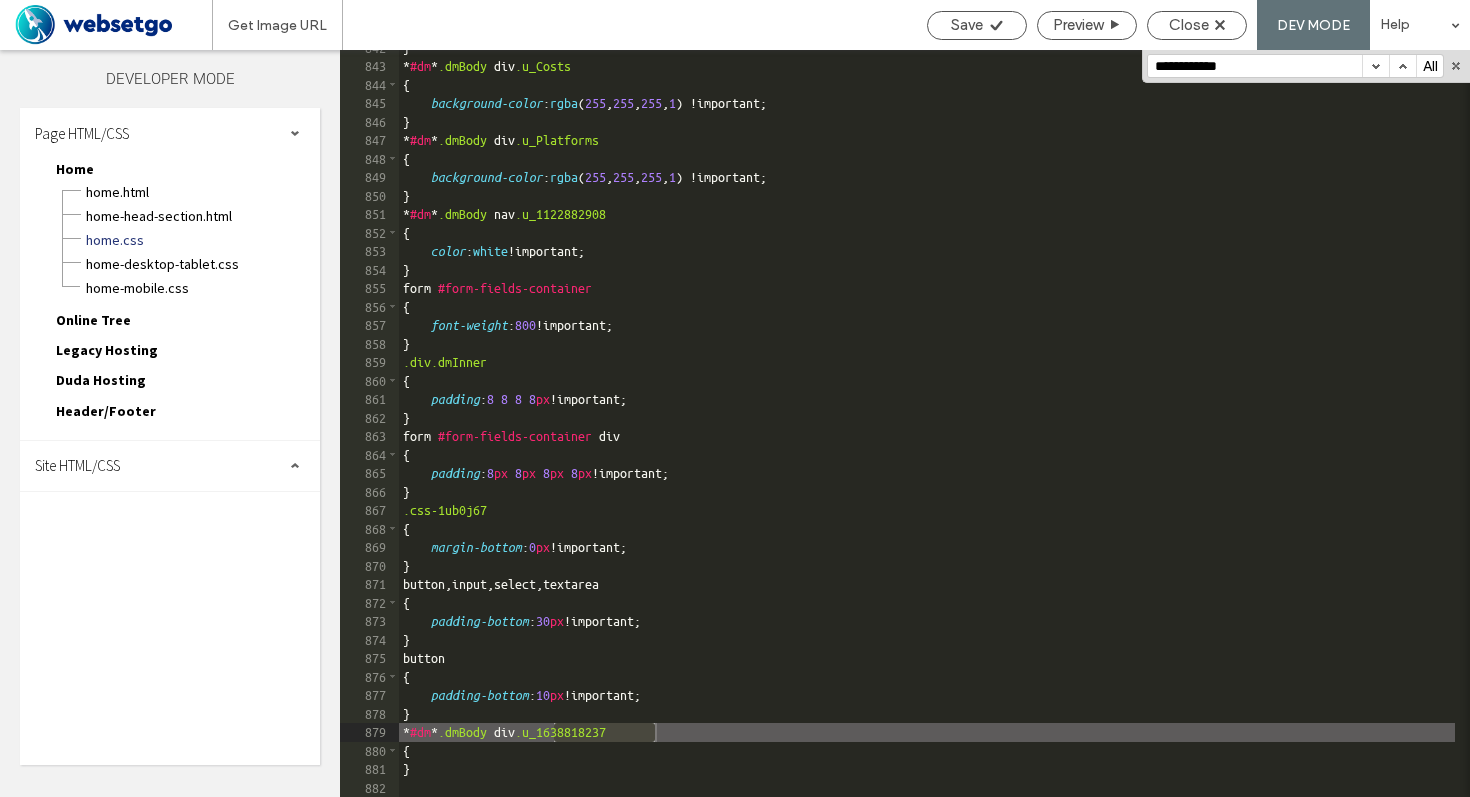 scroll, scrollTop: 15644, scrollLeft: 0, axis: vertical 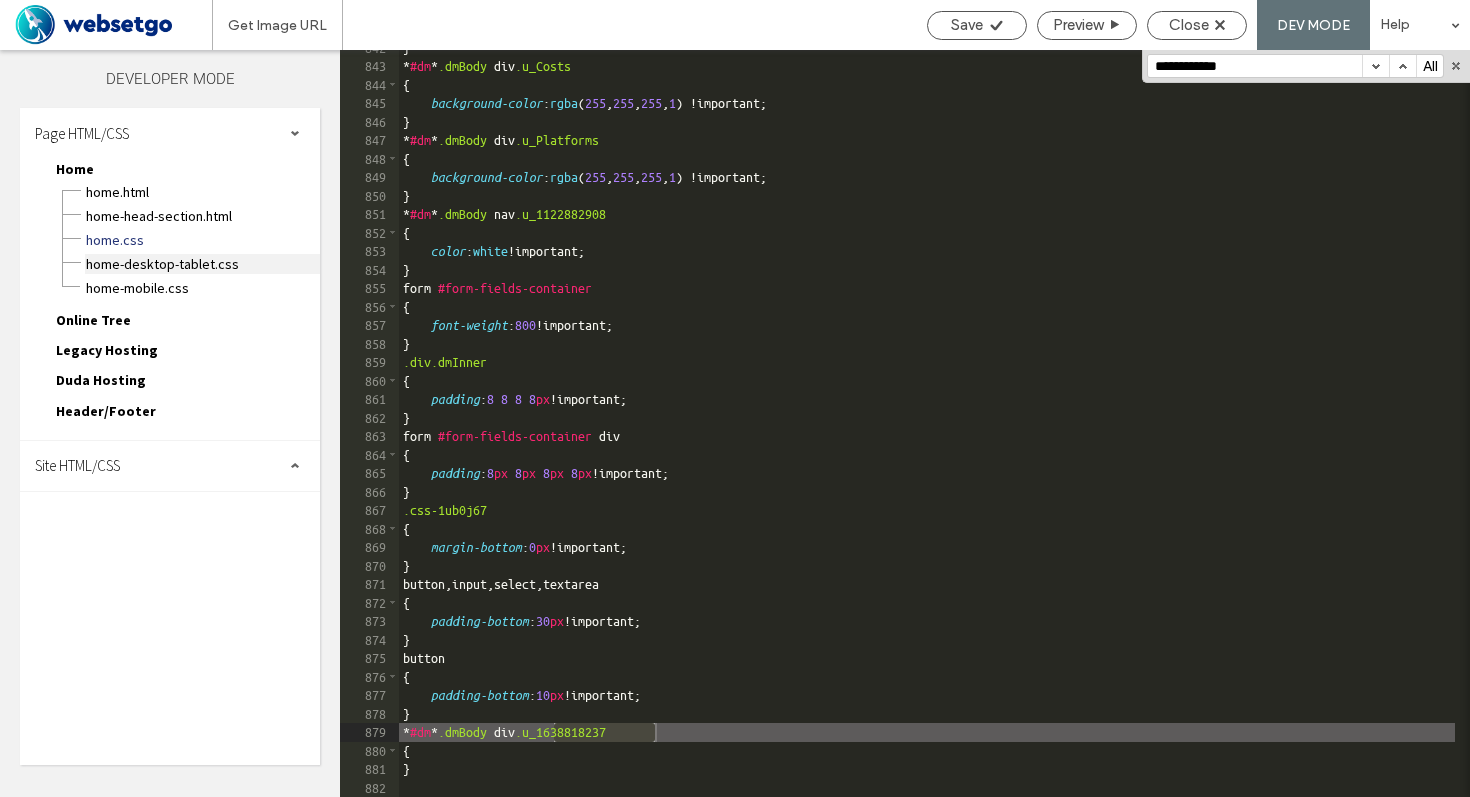 type on "**********" 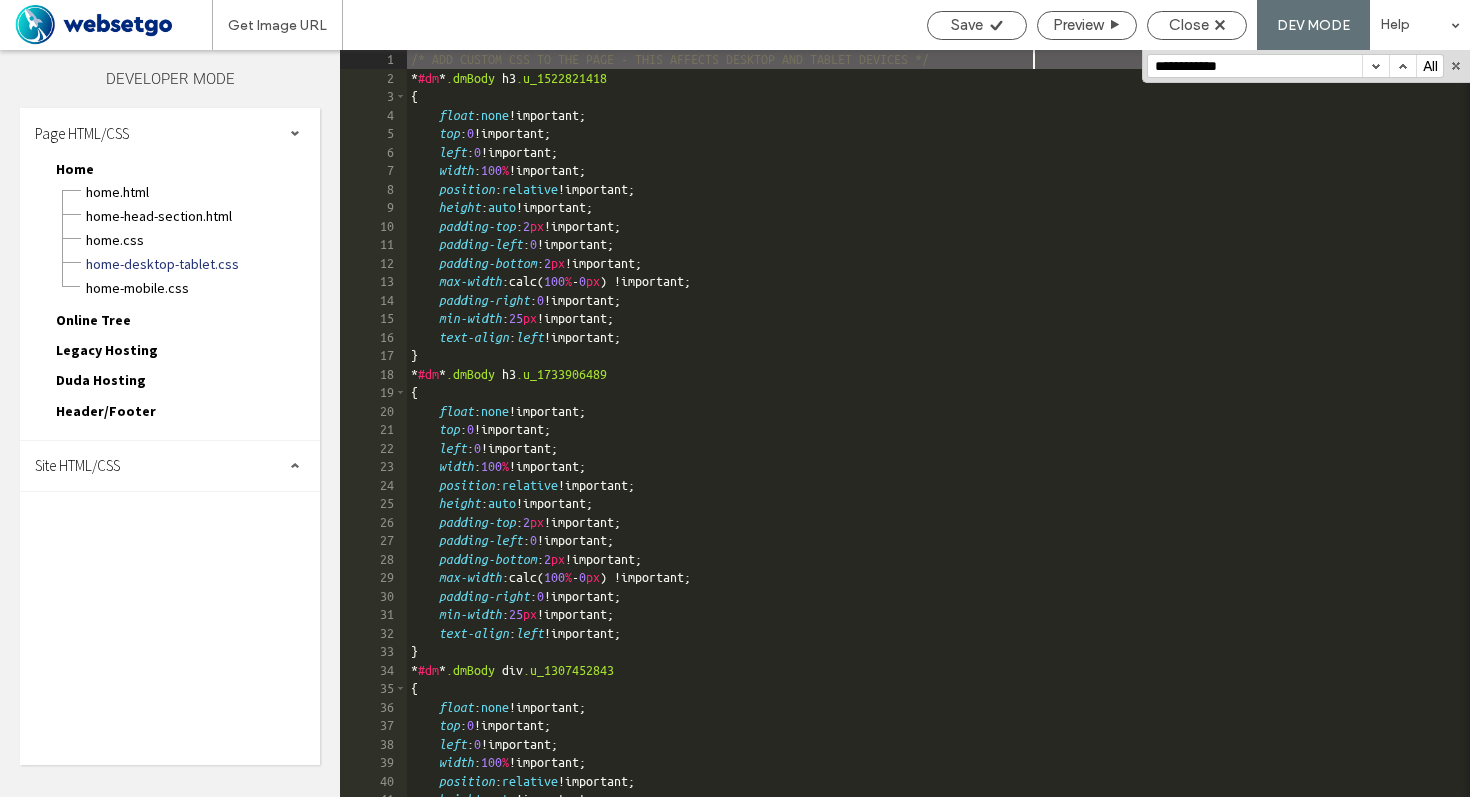 scroll, scrollTop: 0, scrollLeft: 0, axis: both 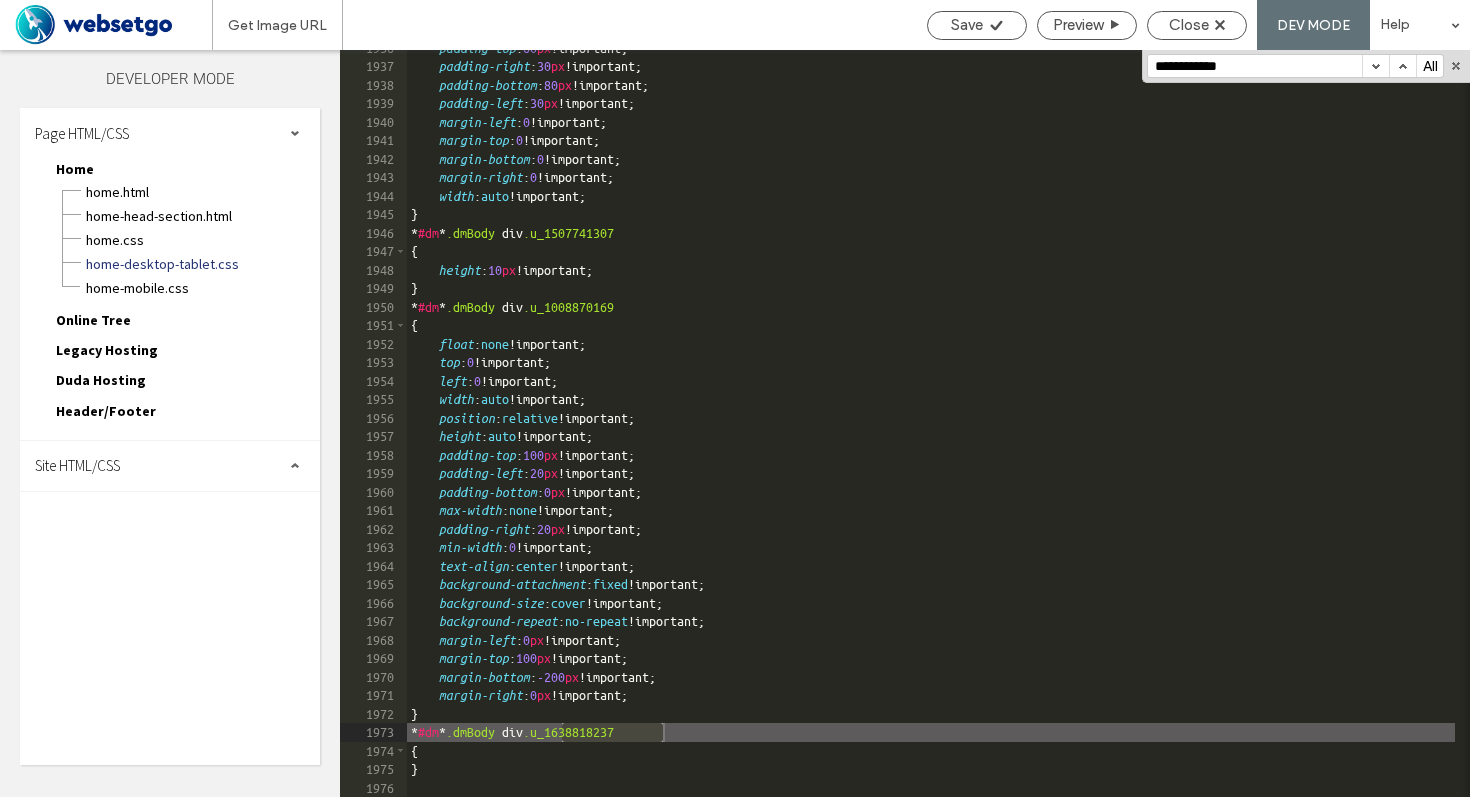 click on "Site HTML/CSS" at bounding box center (170, 466) 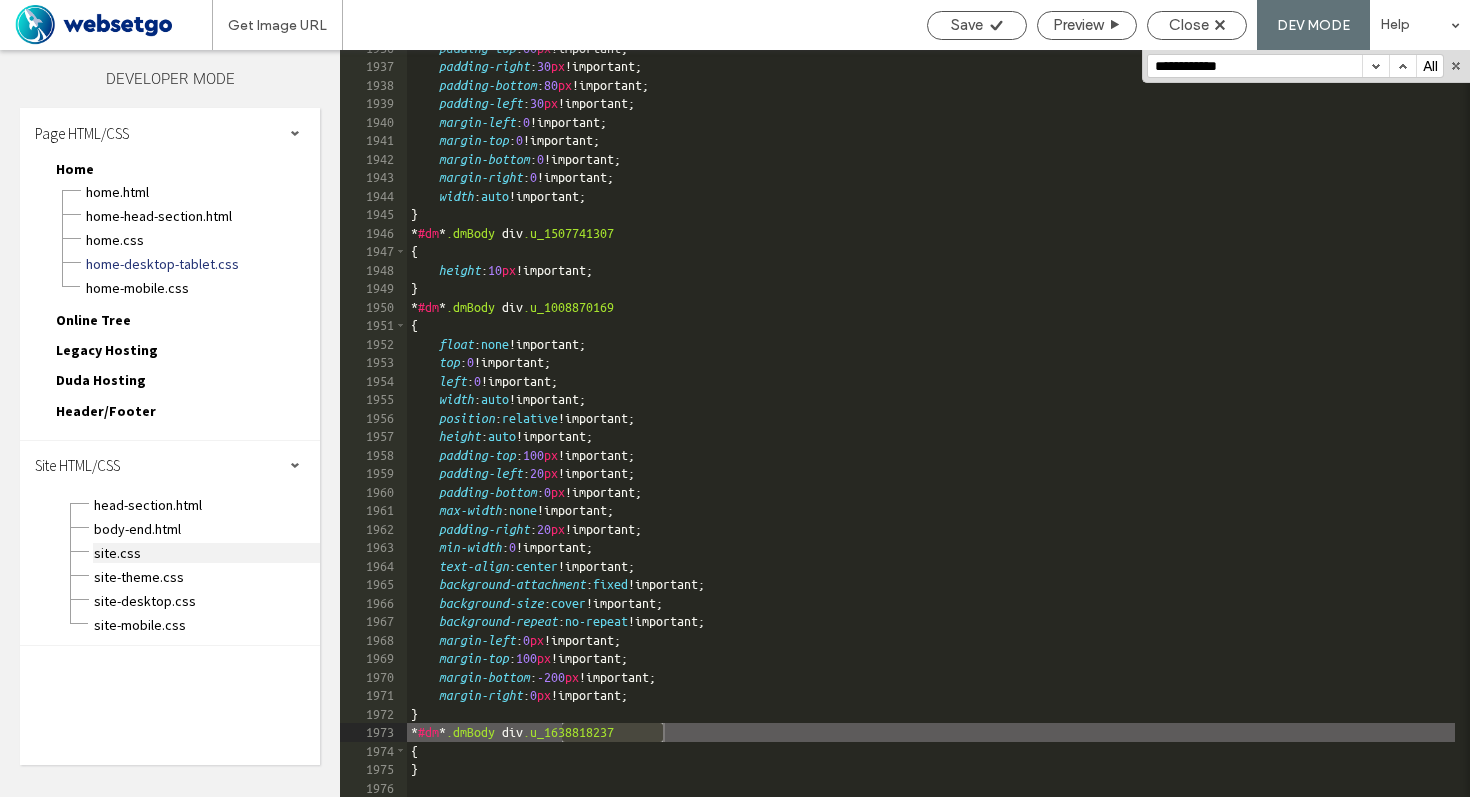 click on "site.css" at bounding box center (206, 553) 